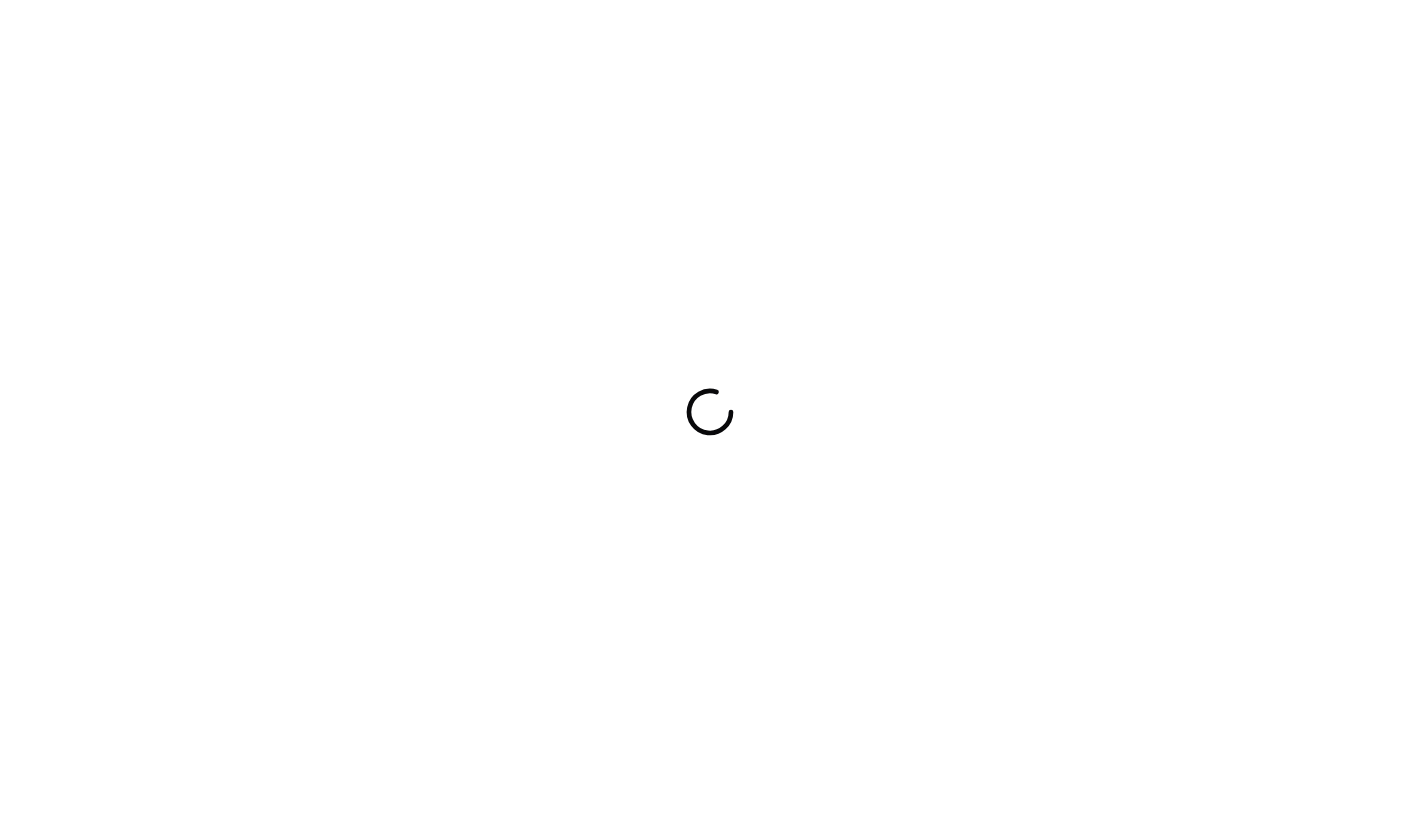 scroll, scrollTop: 0, scrollLeft: 0, axis: both 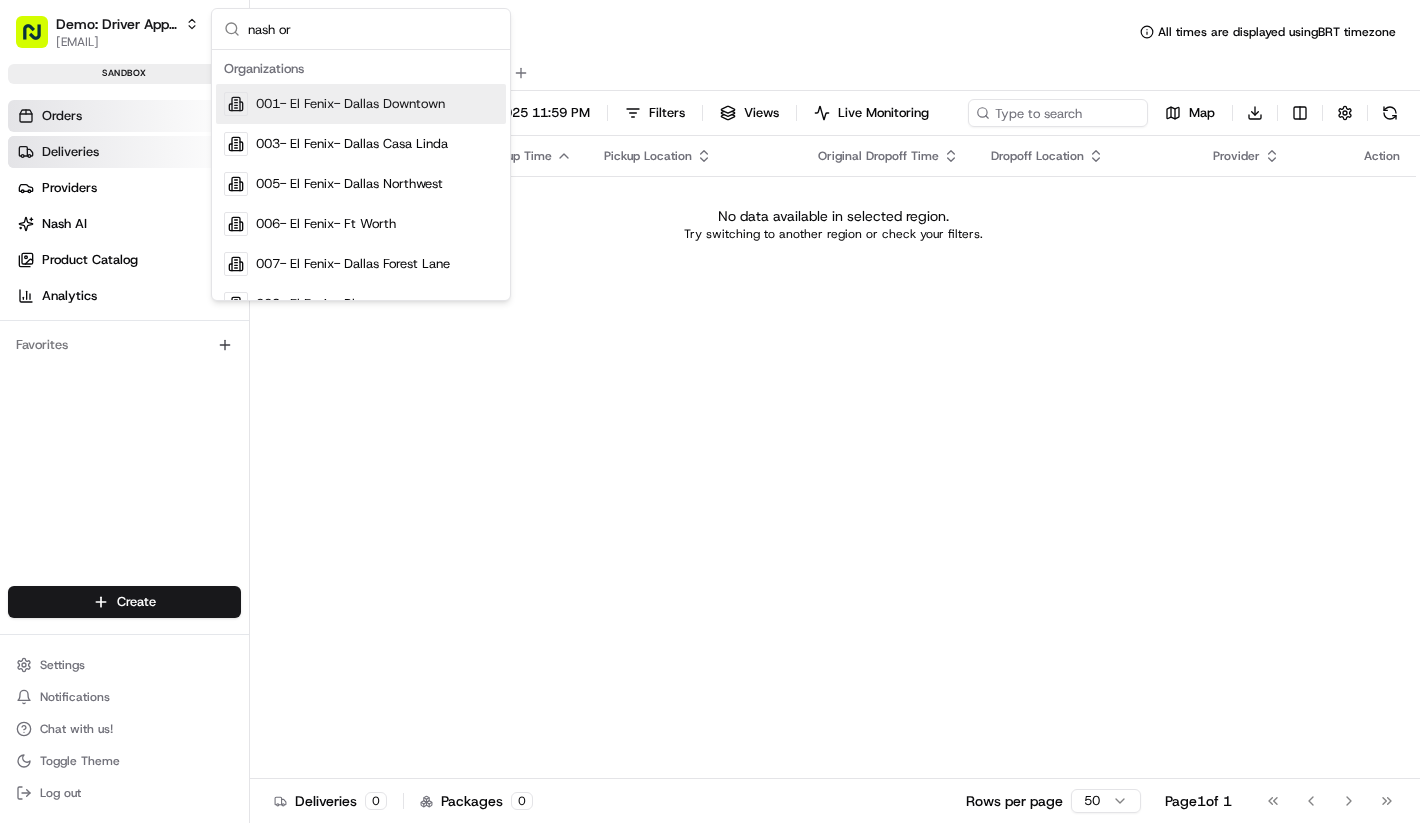 type on "nash org" 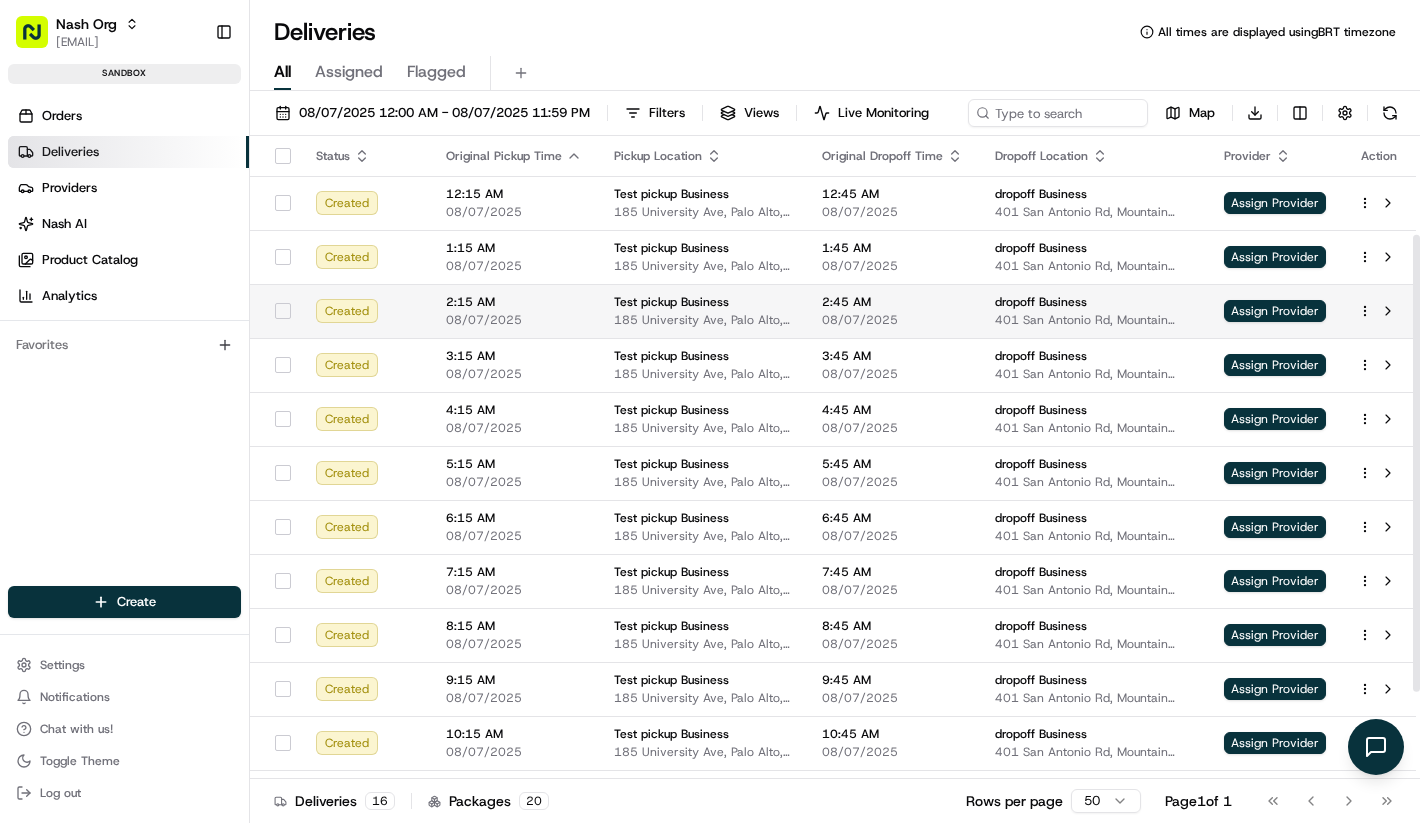 scroll, scrollTop: 261, scrollLeft: 0, axis: vertical 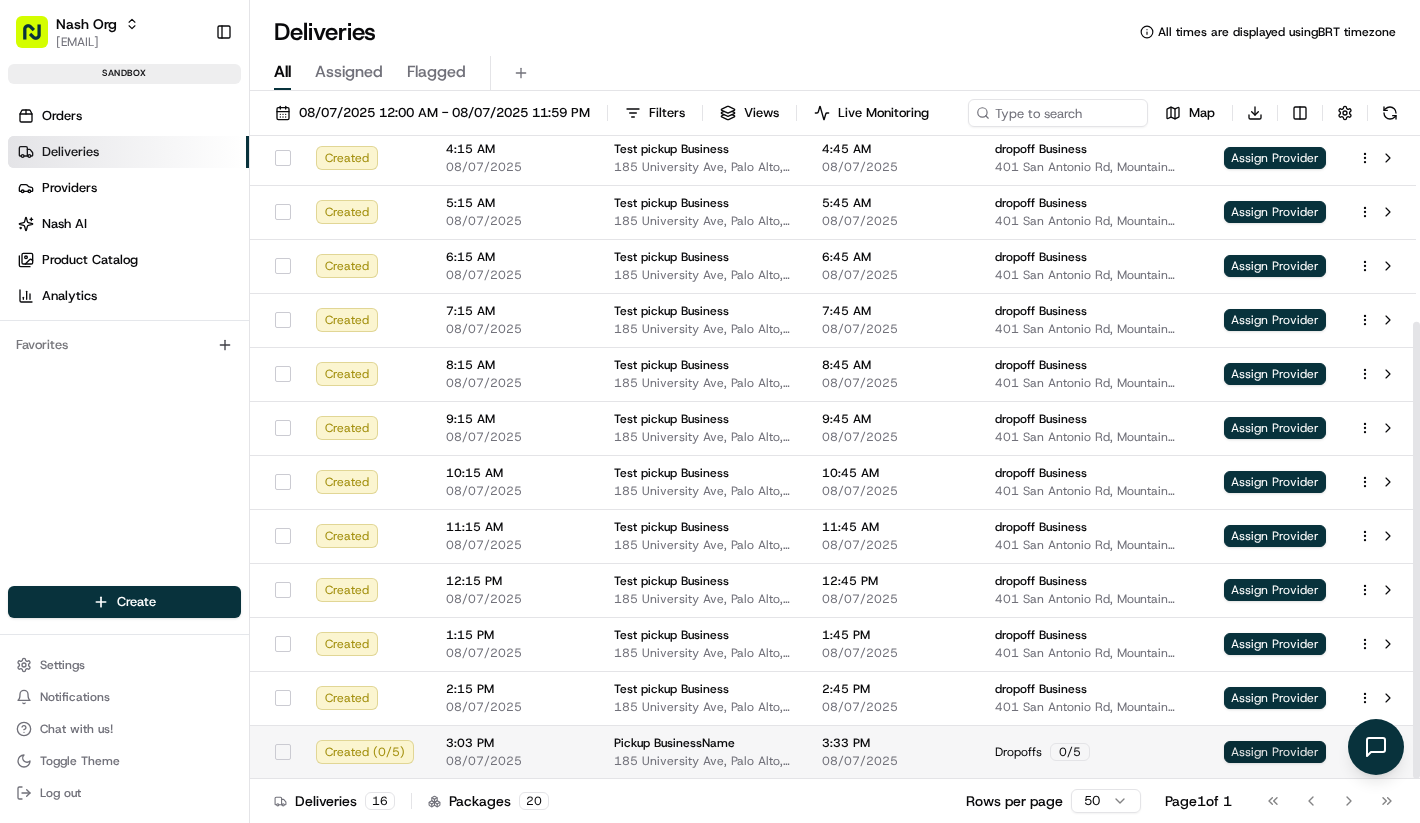 click on "Assign Provider" at bounding box center [1275, 752] 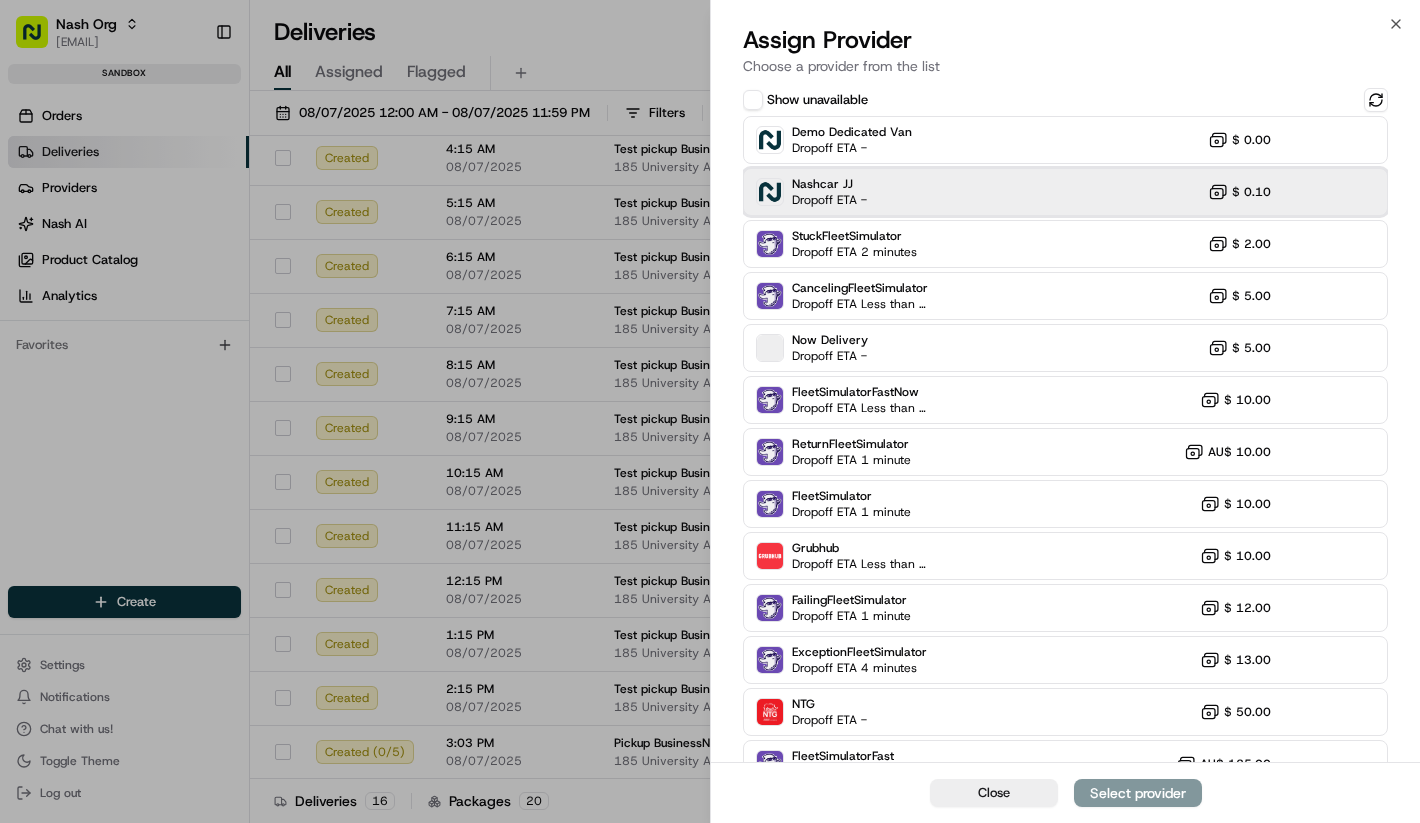 click on "Nashcar JJ Dropoff ETA   - $   0.10" at bounding box center (1065, 192) 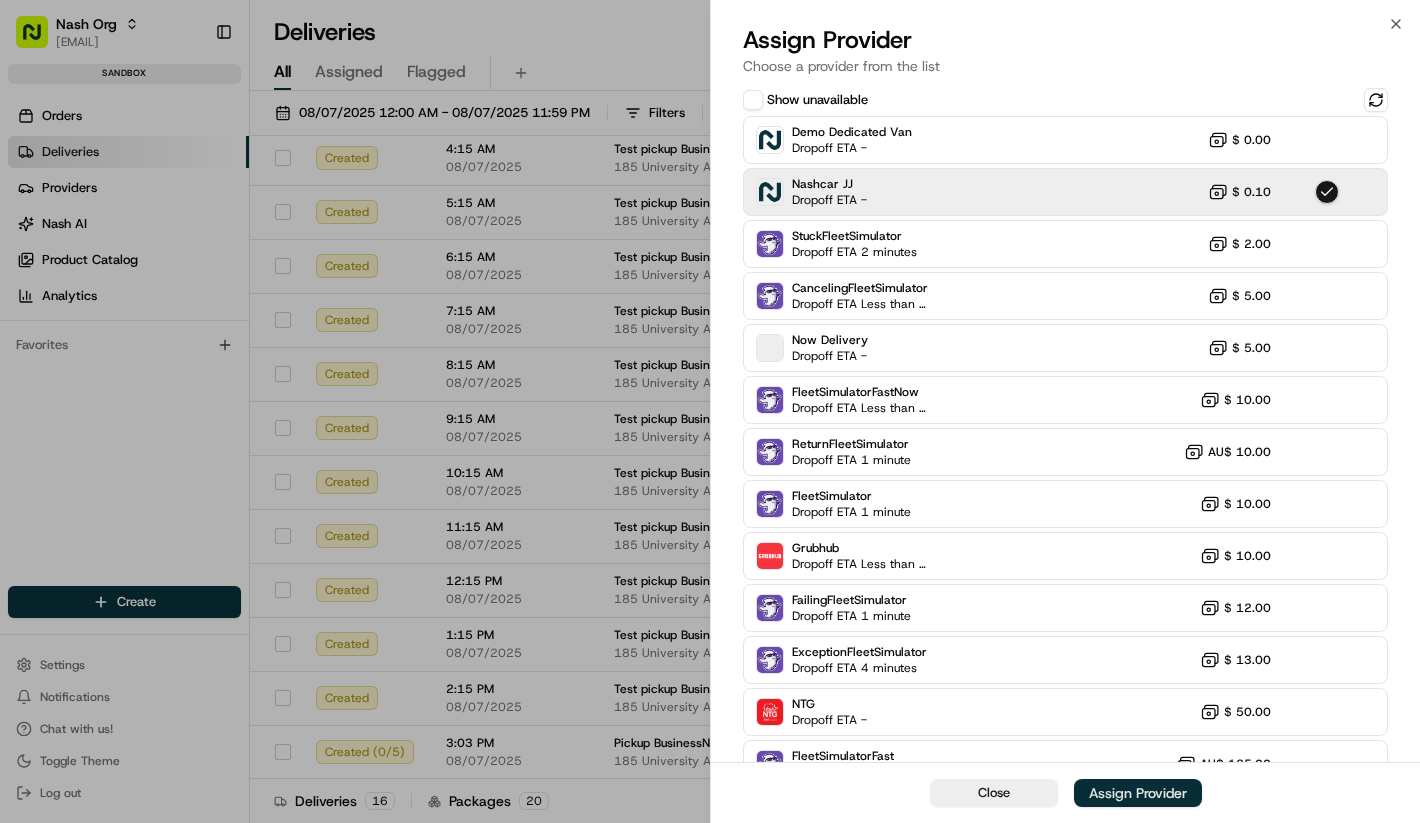click on "Assign Provider" at bounding box center [1138, 793] 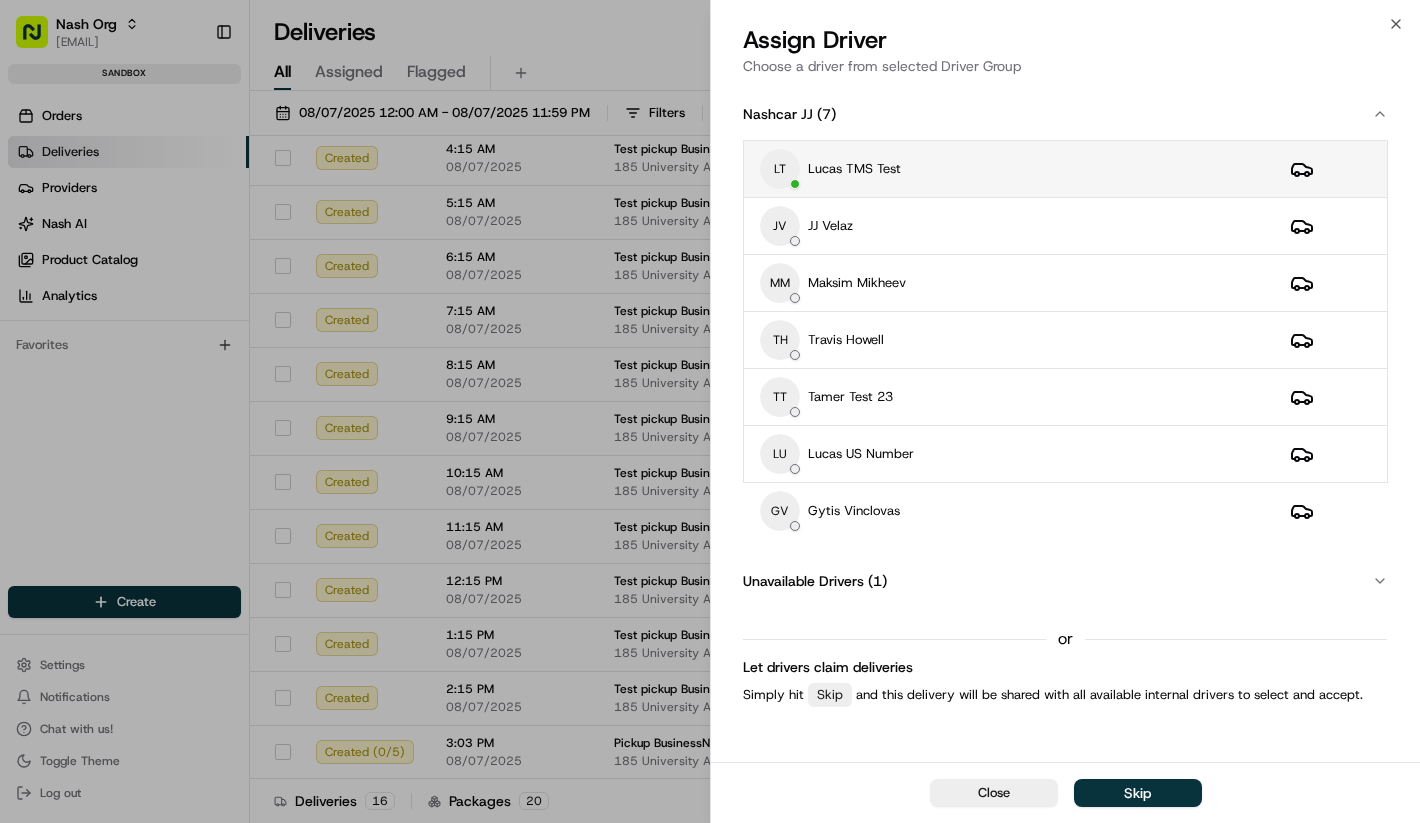 click on "LT Lucas TMS Test" at bounding box center (1009, 169) 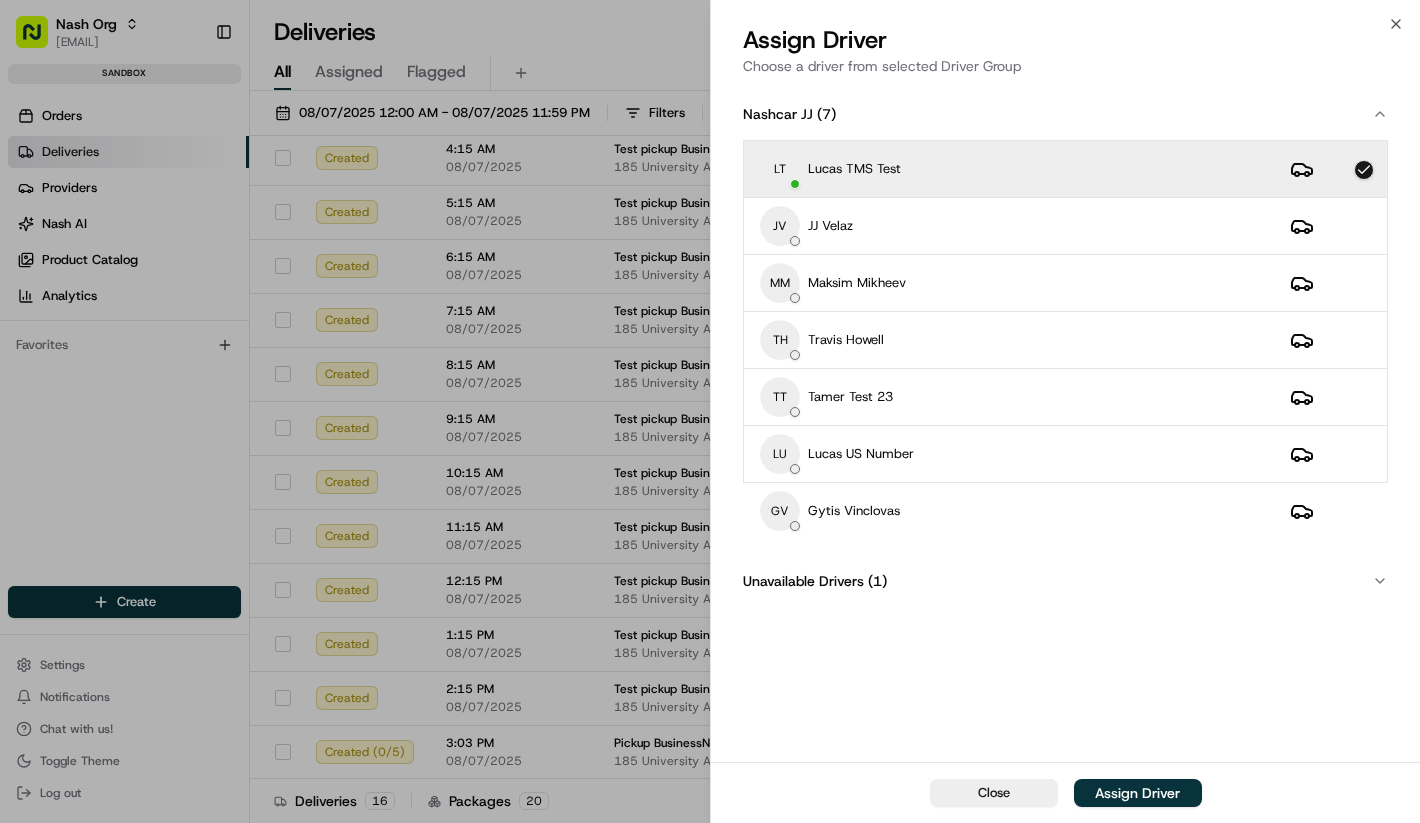 click on "Close Assign Driver" at bounding box center [1065, 792] 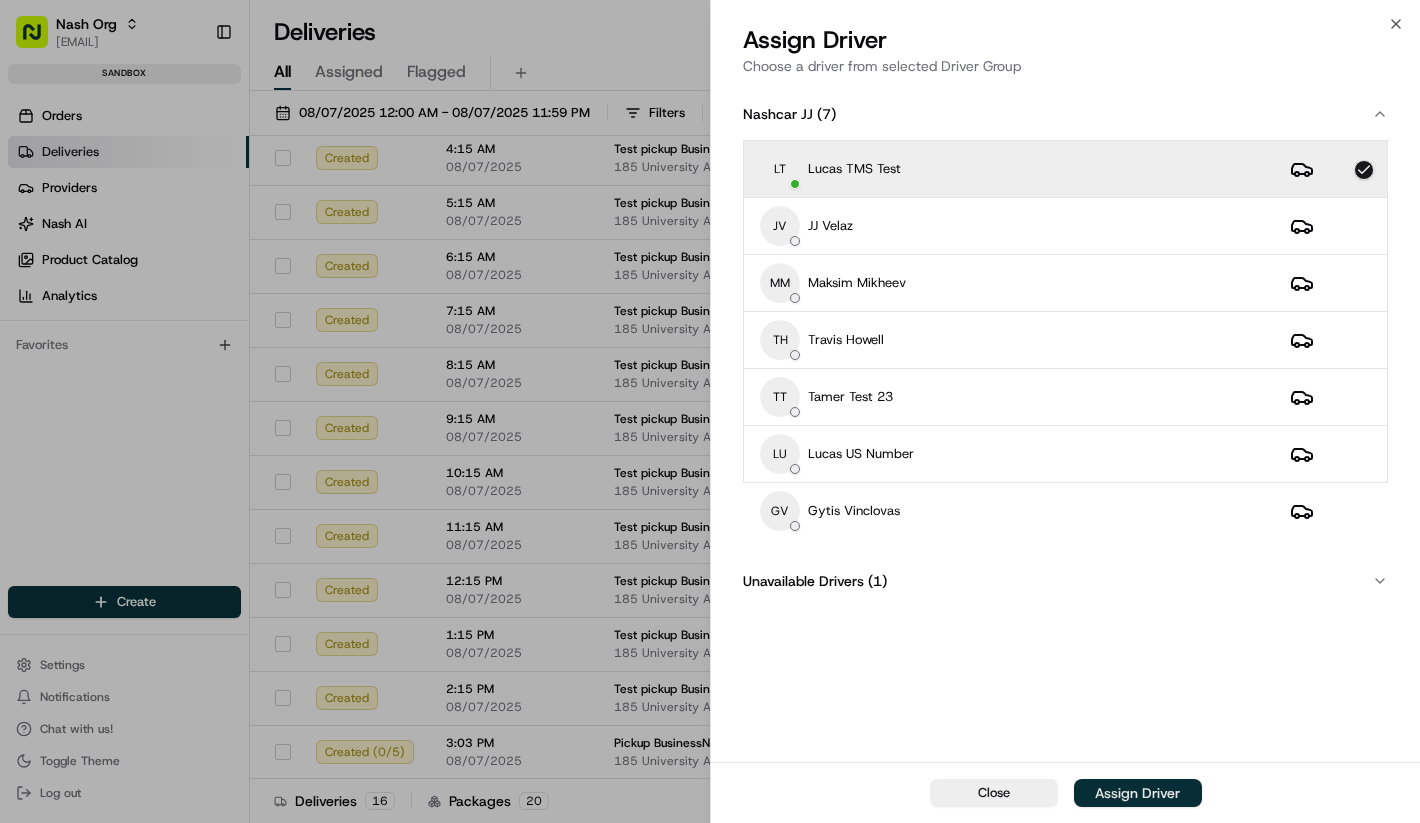 click on "Assign Driver" at bounding box center (1138, 793) 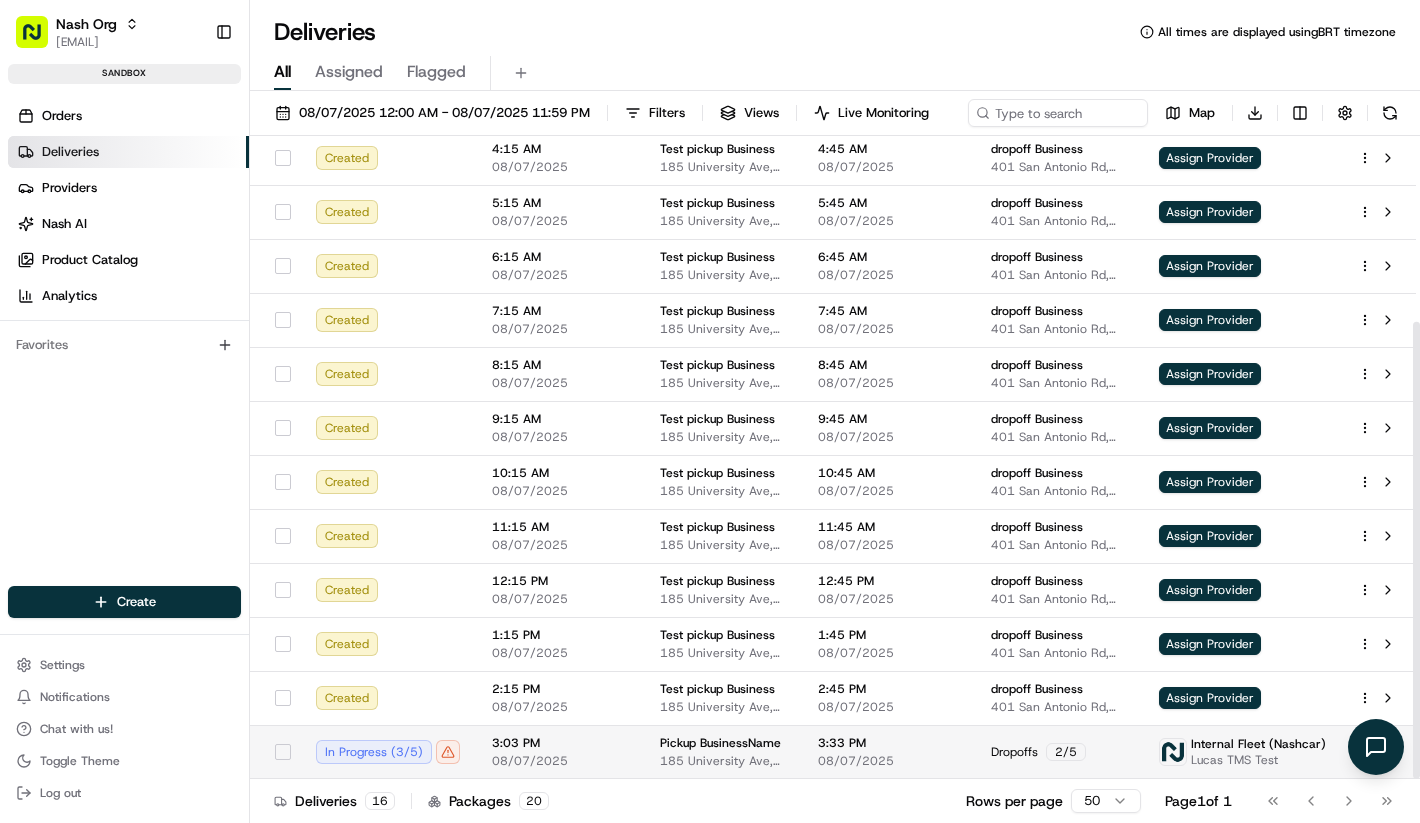 click on "3:03 PM 08/07/2025" at bounding box center [560, 752] 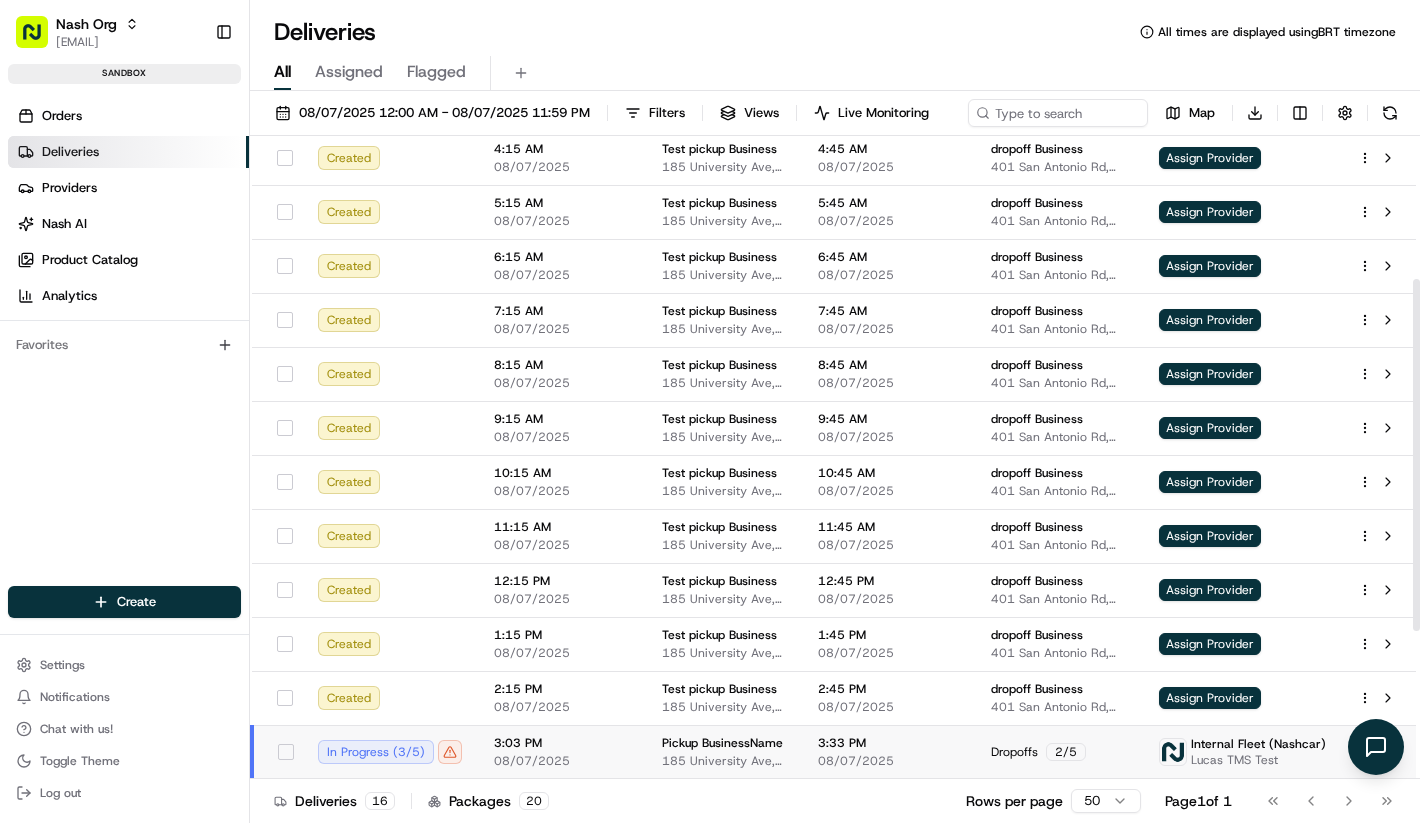 scroll, scrollTop: 531, scrollLeft: 0, axis: vertical 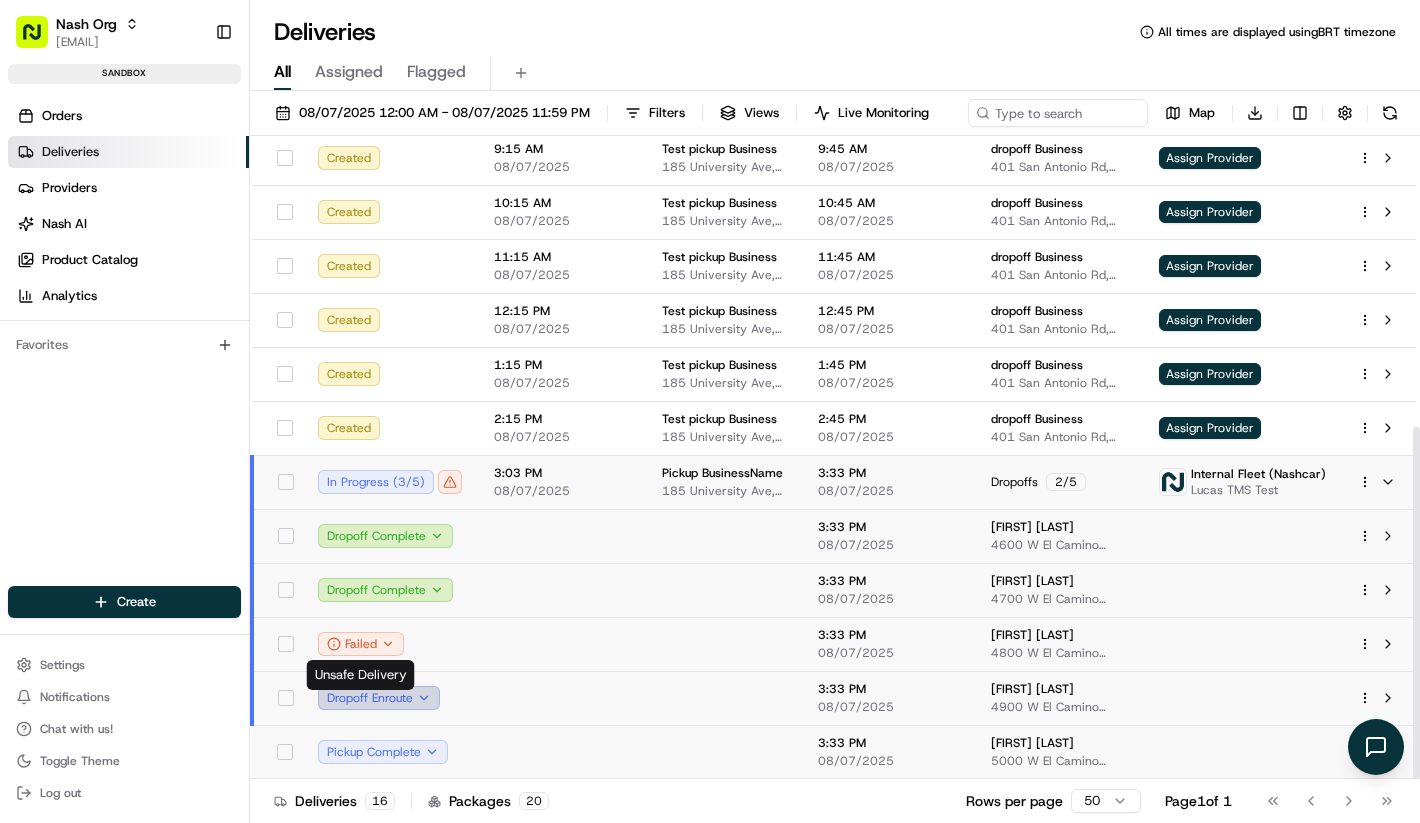 click on "Dropoff Enroute" at bounding box center [379, 698] 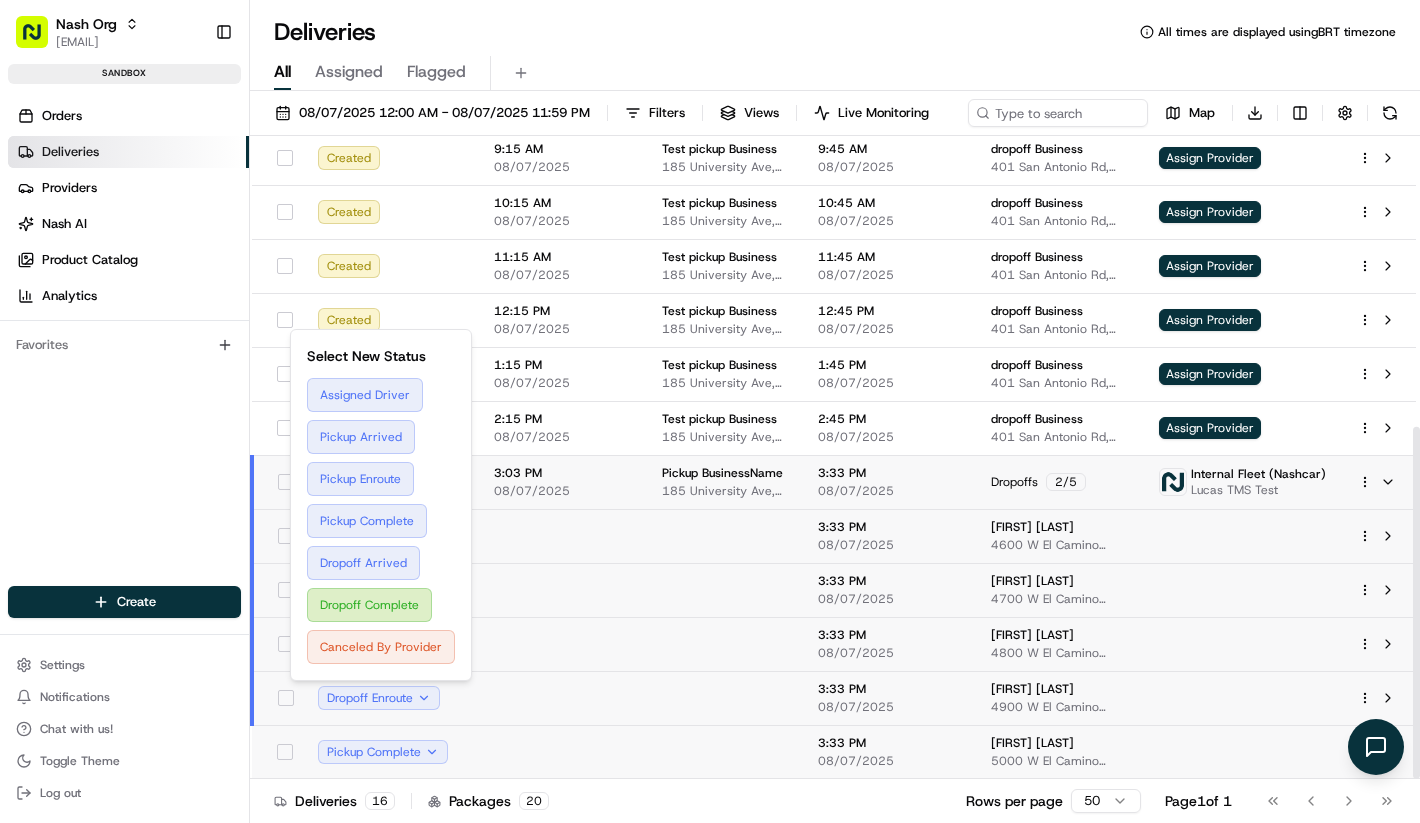 click on "Dropoff Enroute" at bounding box center (390, 698) 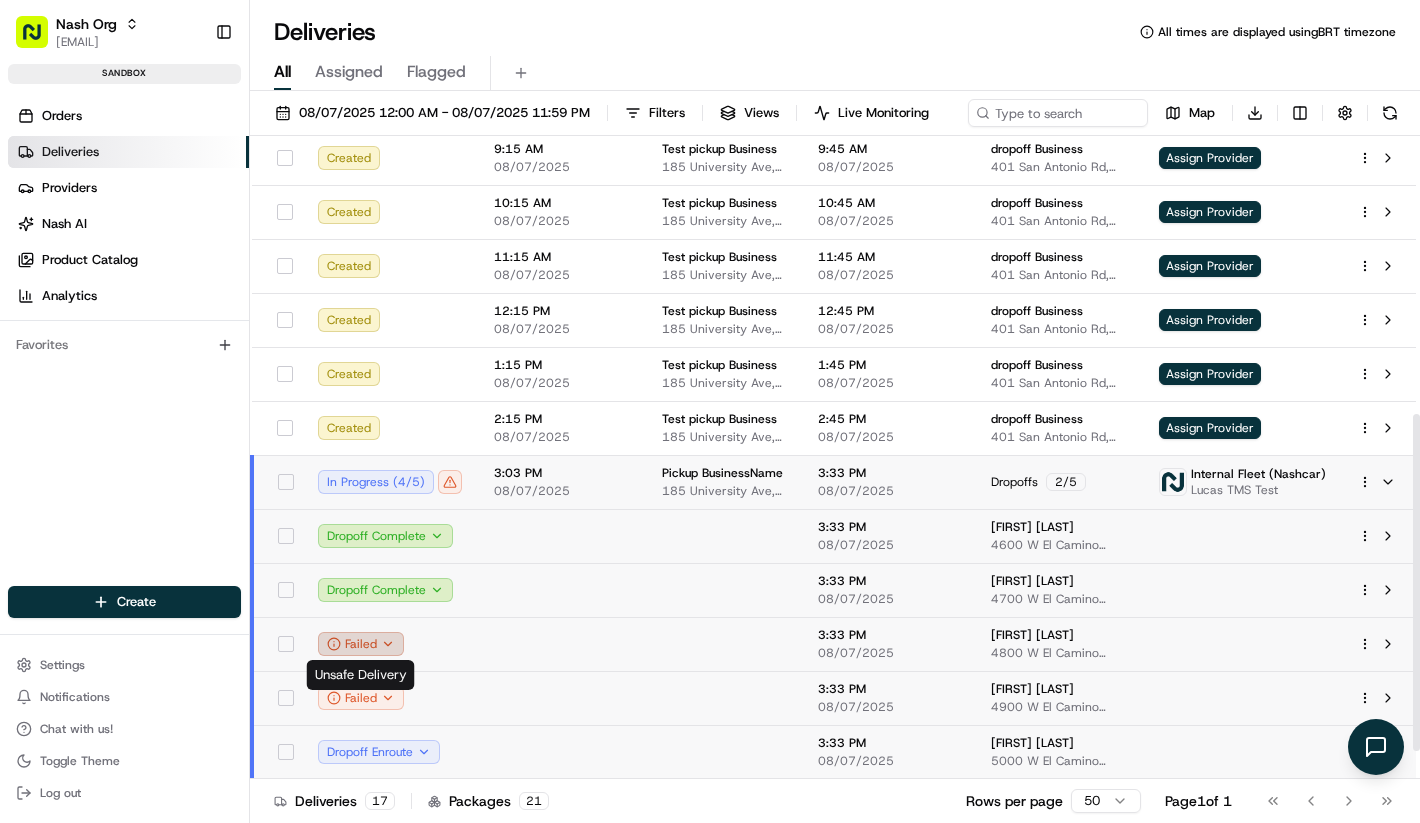 click on "Failed" at bounding box center (361, 644) 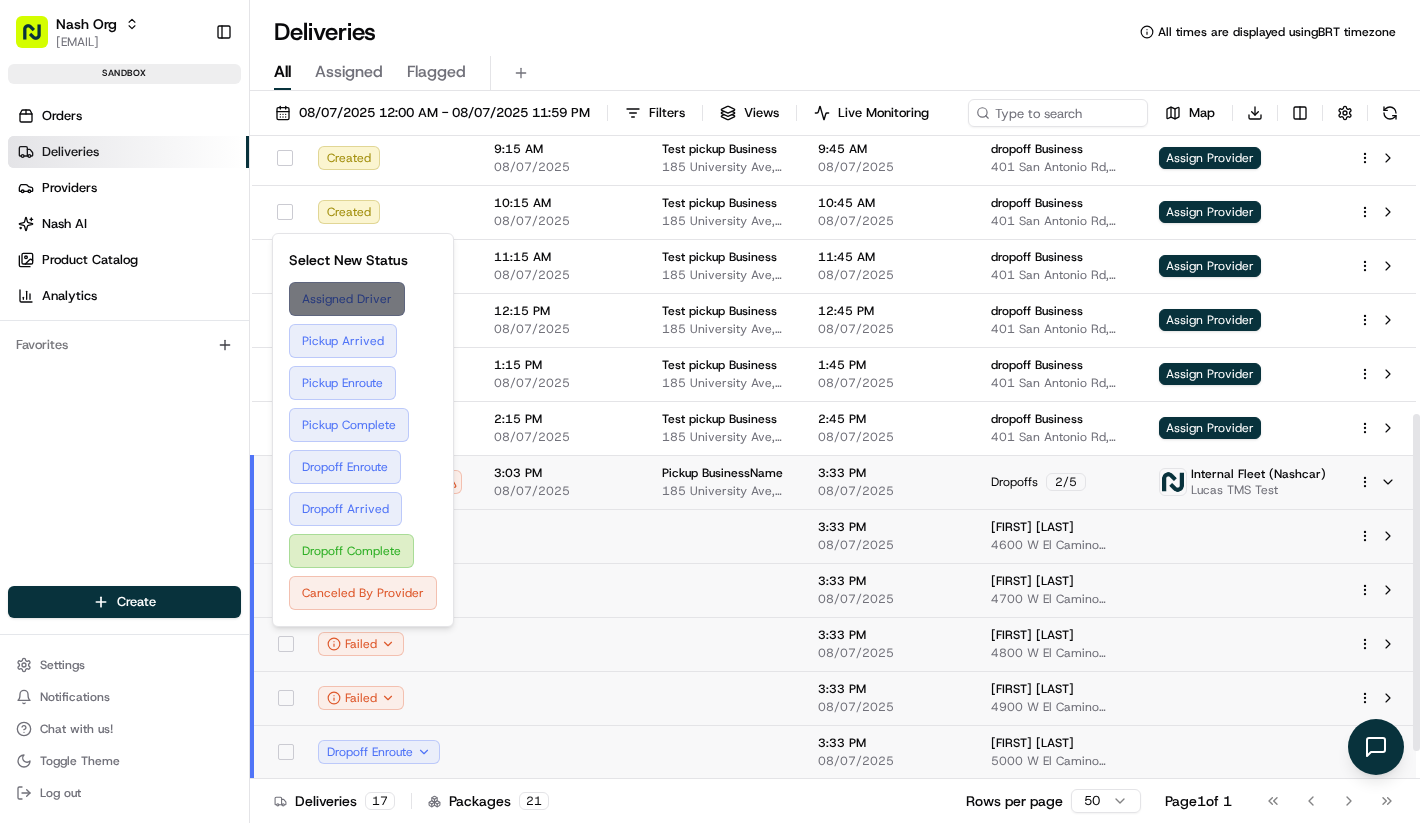 click on "Assigned Driver" at bounding box center [363, 299] 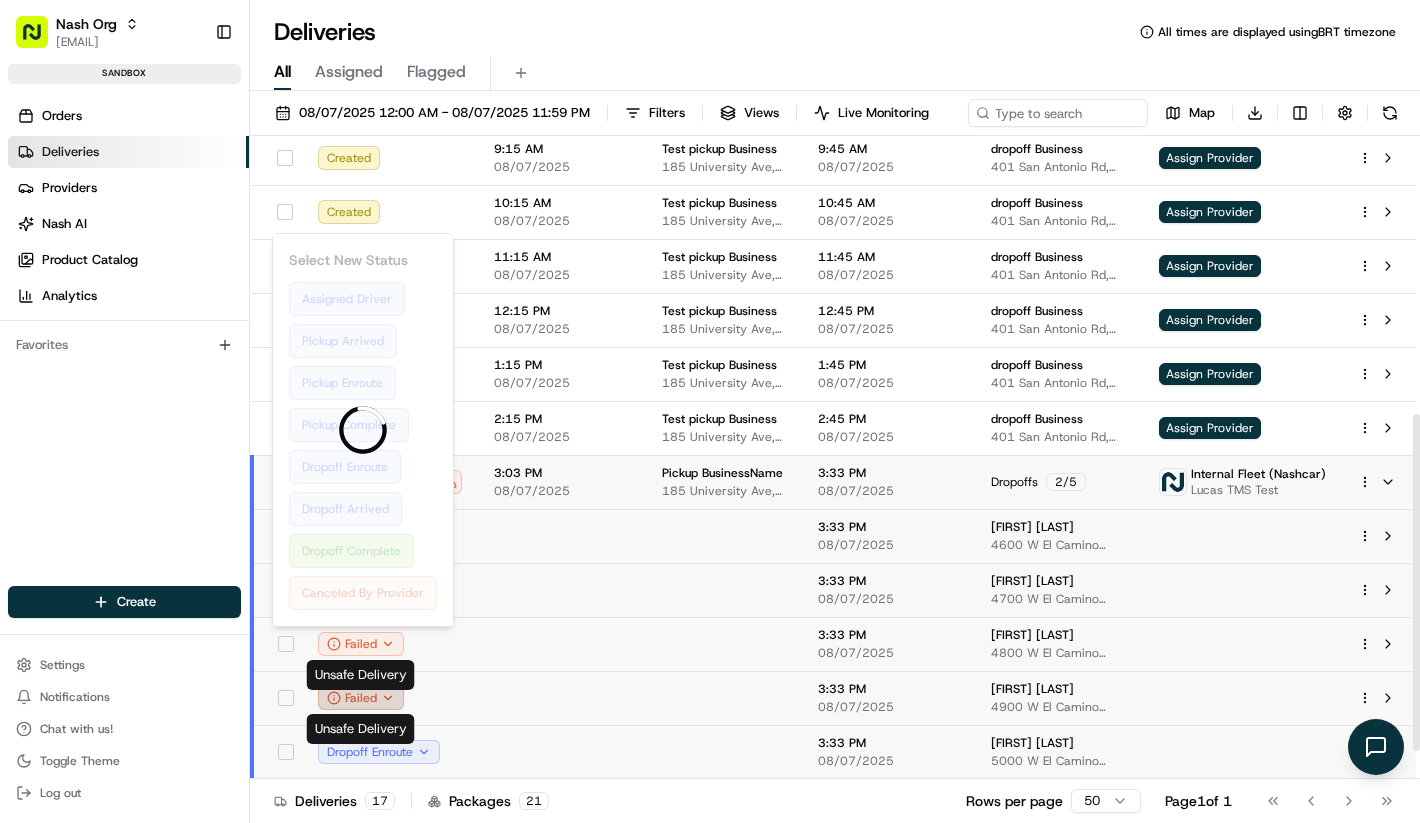 click on "Nash Org [EMAIL] Toggle Sidebar sandbox Orders Deliveries Providers Nash AI Product Catalog Analytics Favorites Main Menu Members & Organization Organization Users Roles Preferences Customization Portal Tracking Orchestration Automations Dispatch Strategy Optimization Strategy Shipping Labels Manifest Locations Pickup Locations Dropoff Locations Zones Shifts Delivery Windows AI Support Call Agent Billing Billing Refund Requests Integrations Notification Triggers Webhooks API Keys Request Logs Other Feature Flags Create Settings Notifications Chat with us! Toggle Theme Log out Deliveries All times are displayed using BRT timezone All Assigned Flagged 08/07/2025 12:00 AM - 08/07/2025 11:59 PM Filters Views Live Monitoring Map Download Status Original Pickup Time Pickup Location Original Dropoff Time Dropoff Location Provider Action Created 12:15 AM 08/07/2025 Test pickup Business 185 University Ave, [CITY], [STATE] 94301, USA 12:45 AM 08/07/2025 dropoff Business Assign Provider Created (" at bounding box center (710, 411) 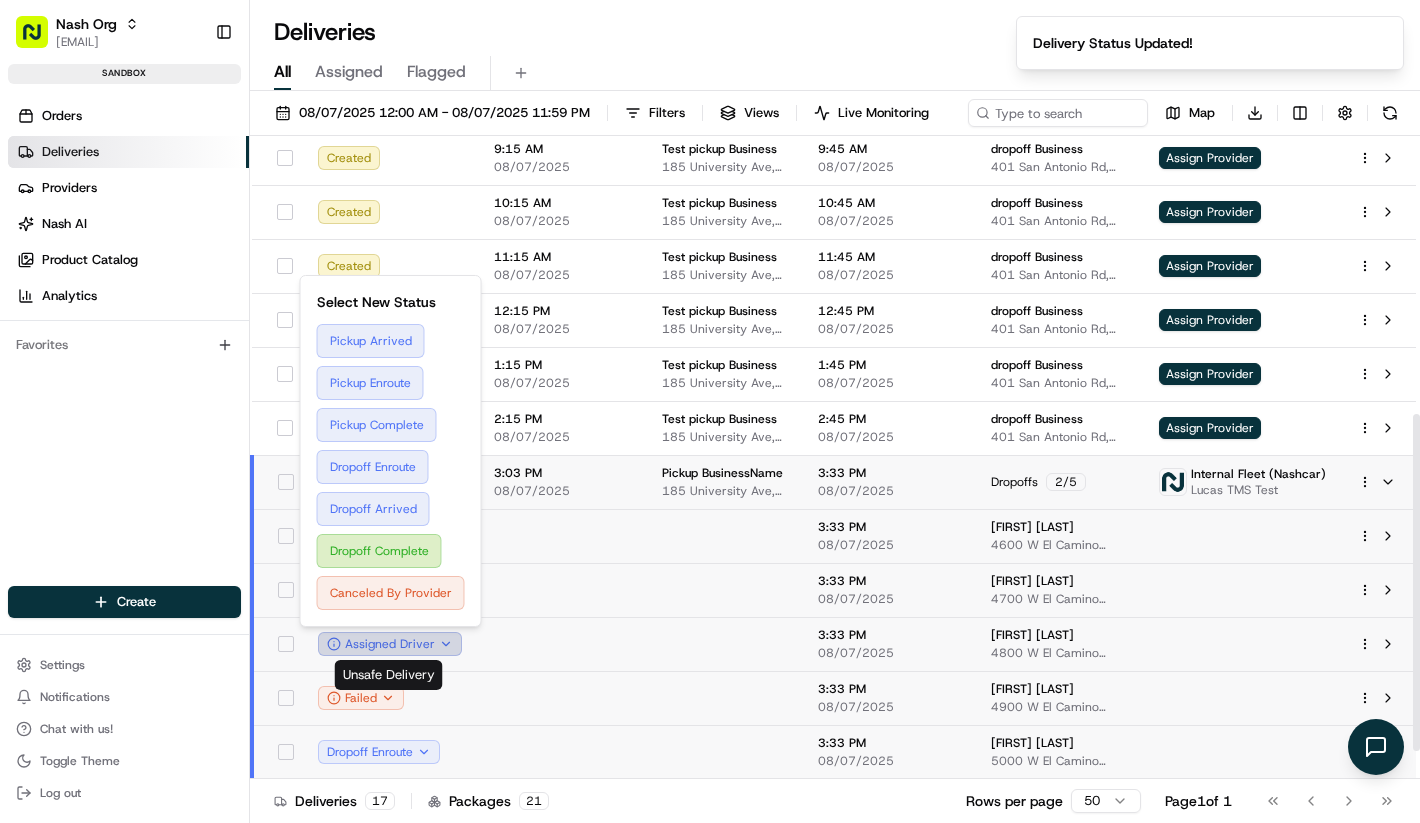 click on "Unsafe Delivery Unsafe Delivery" at bounding box center [389, 675] 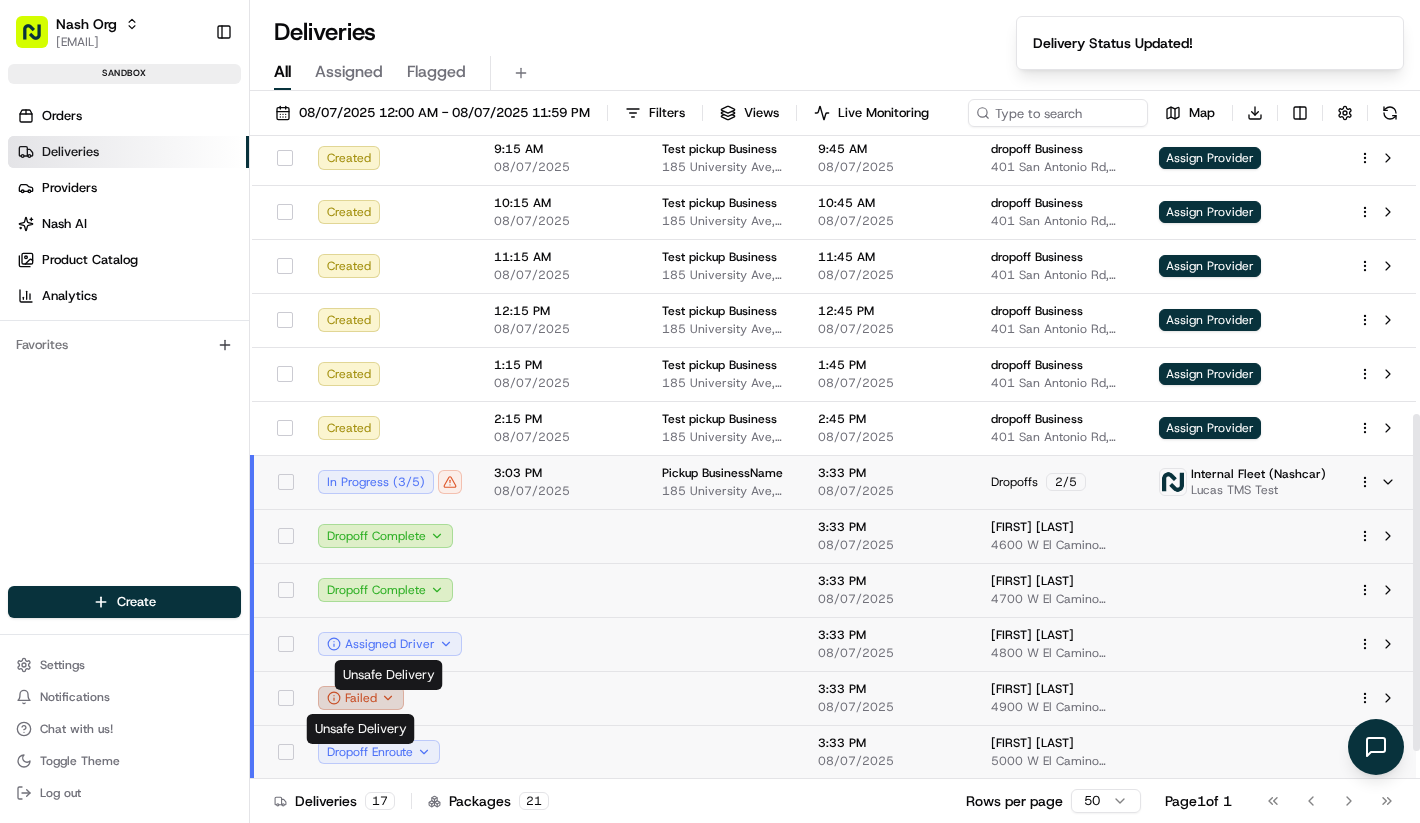 click on "Failed" at bounding box center [361, 698] 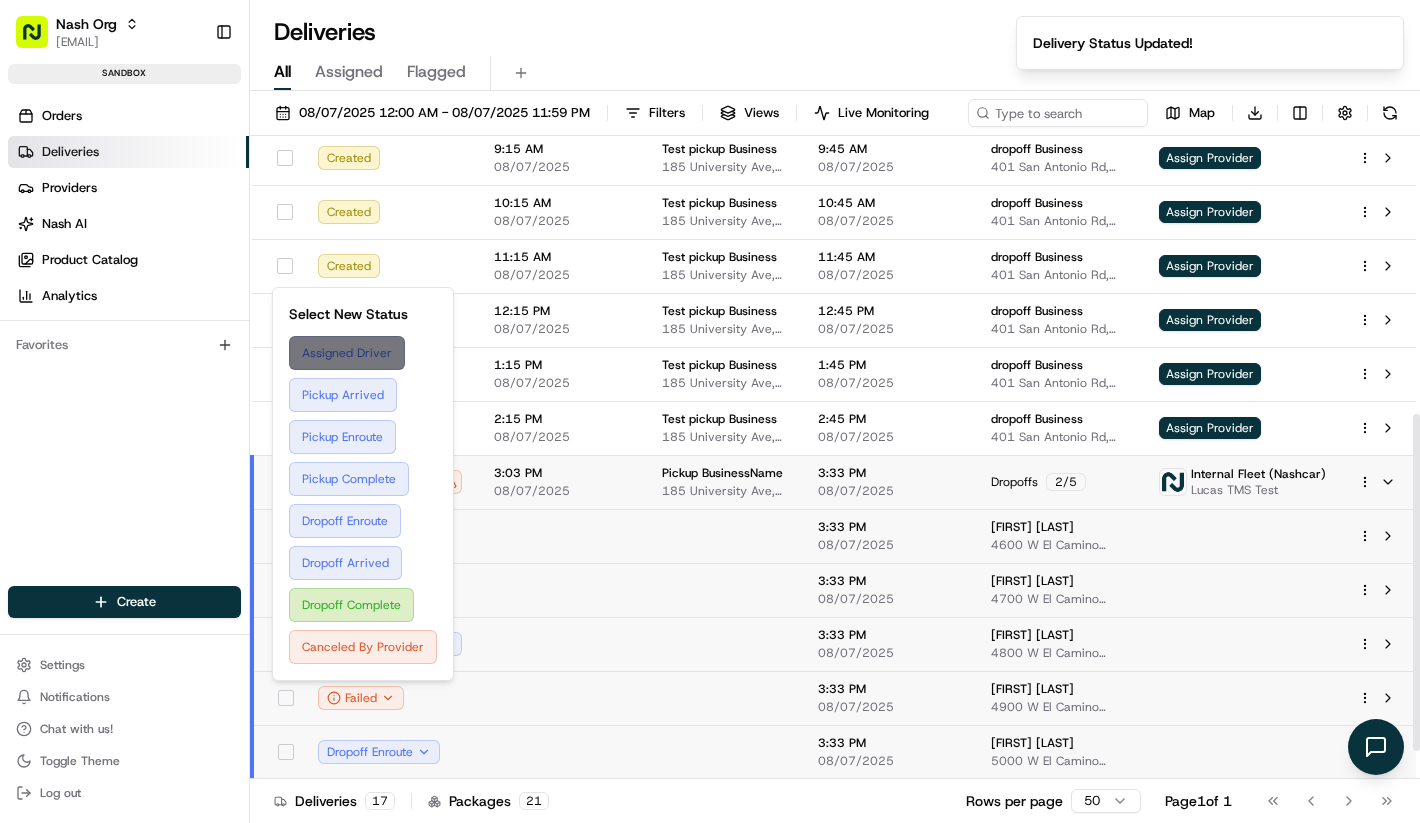 click on "Assigned Driver" at bounding box center (363, 353) 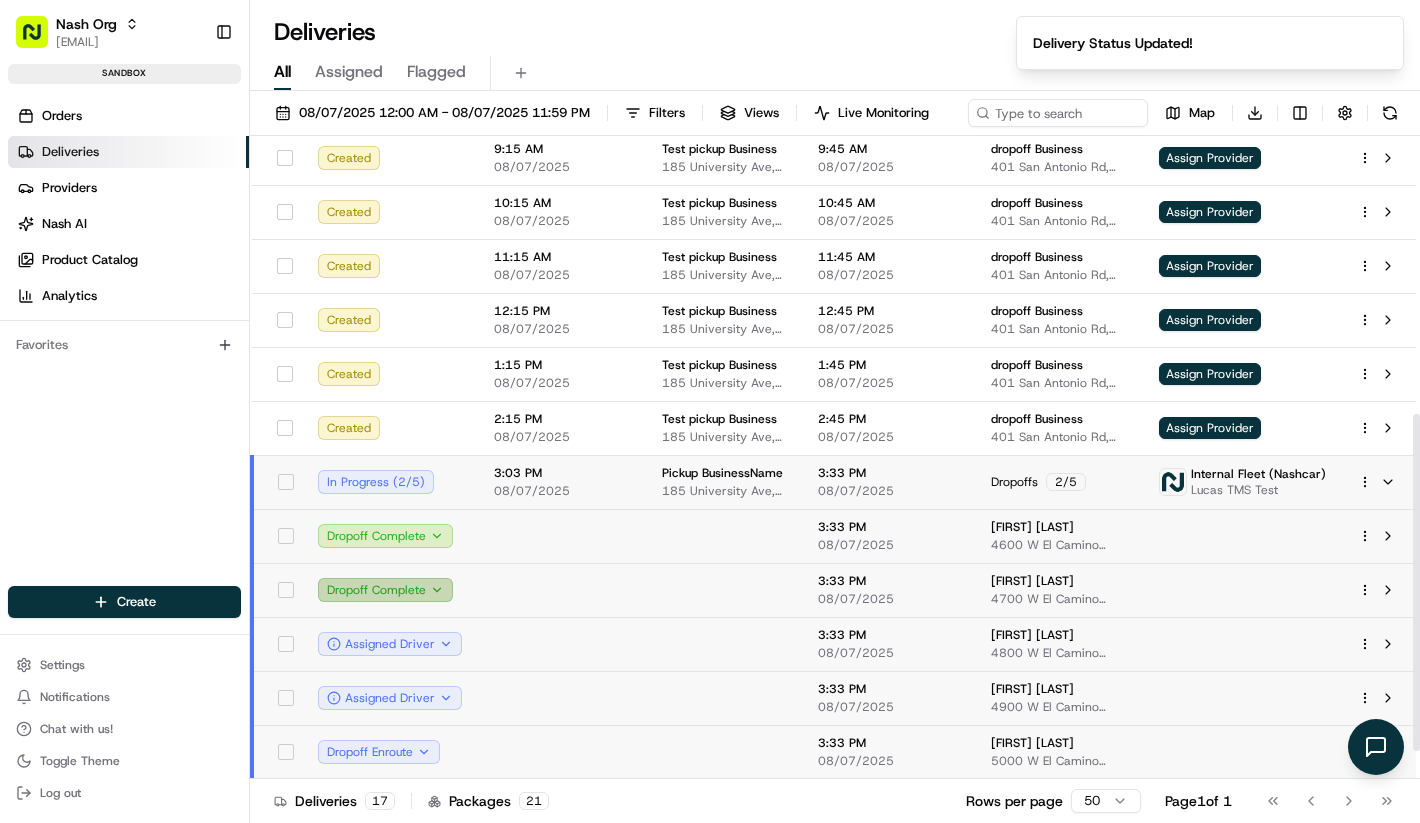 click on "Dropoff Complete" at bounding box center [385, 590] 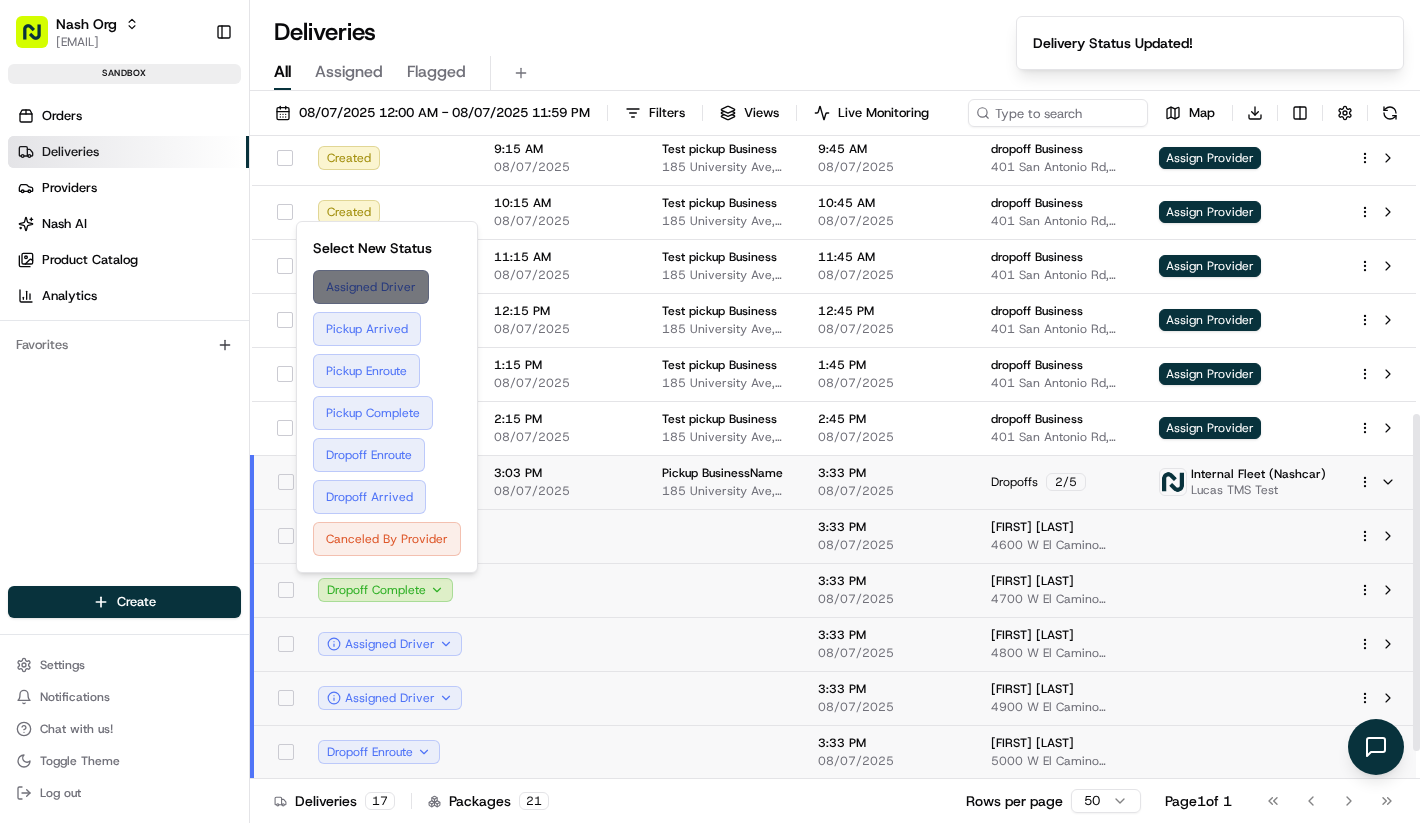 click on "Assigned Driver" at bounding box center (387, 287) 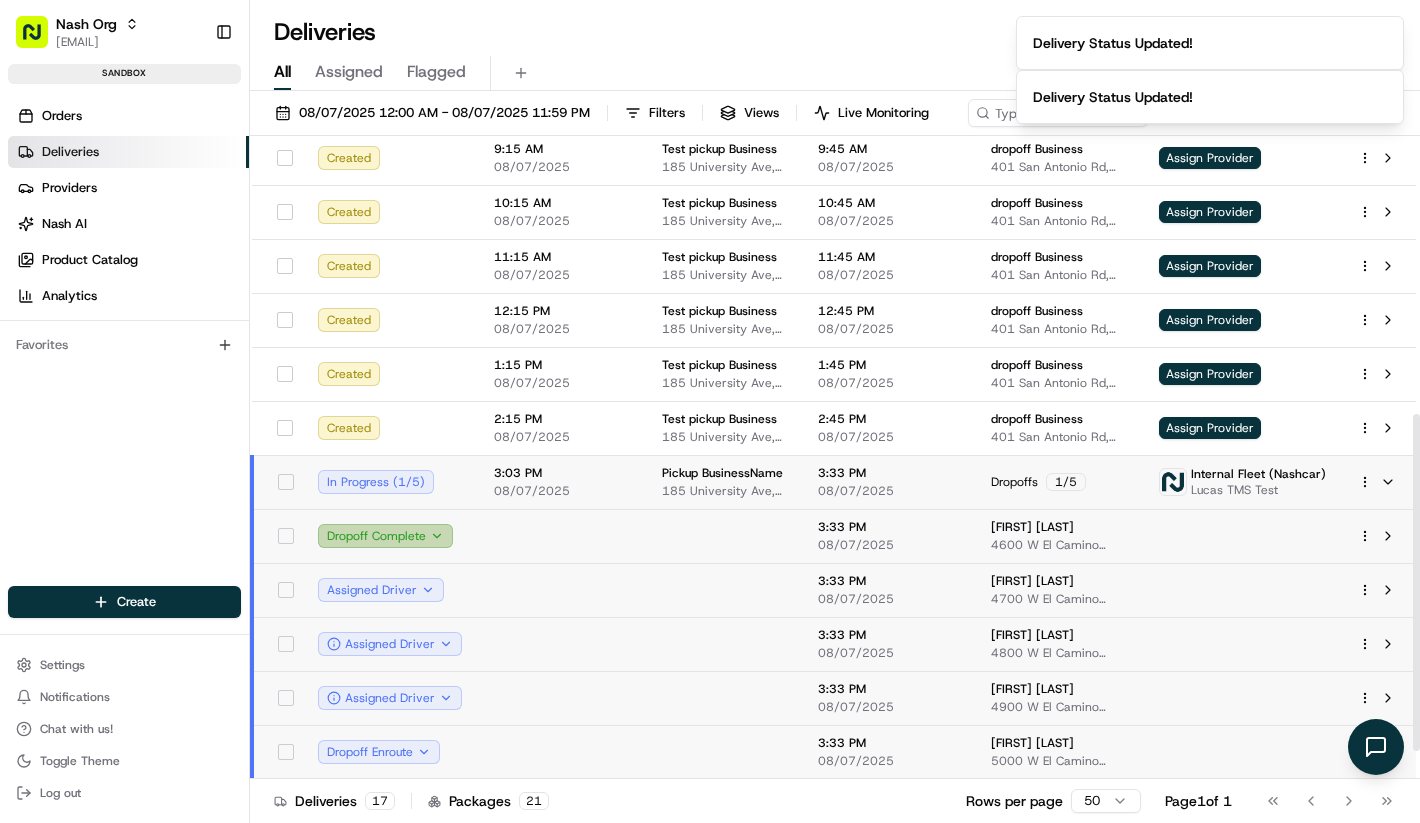 click on "Dropoff Complete" at bounding box center [385, 536] 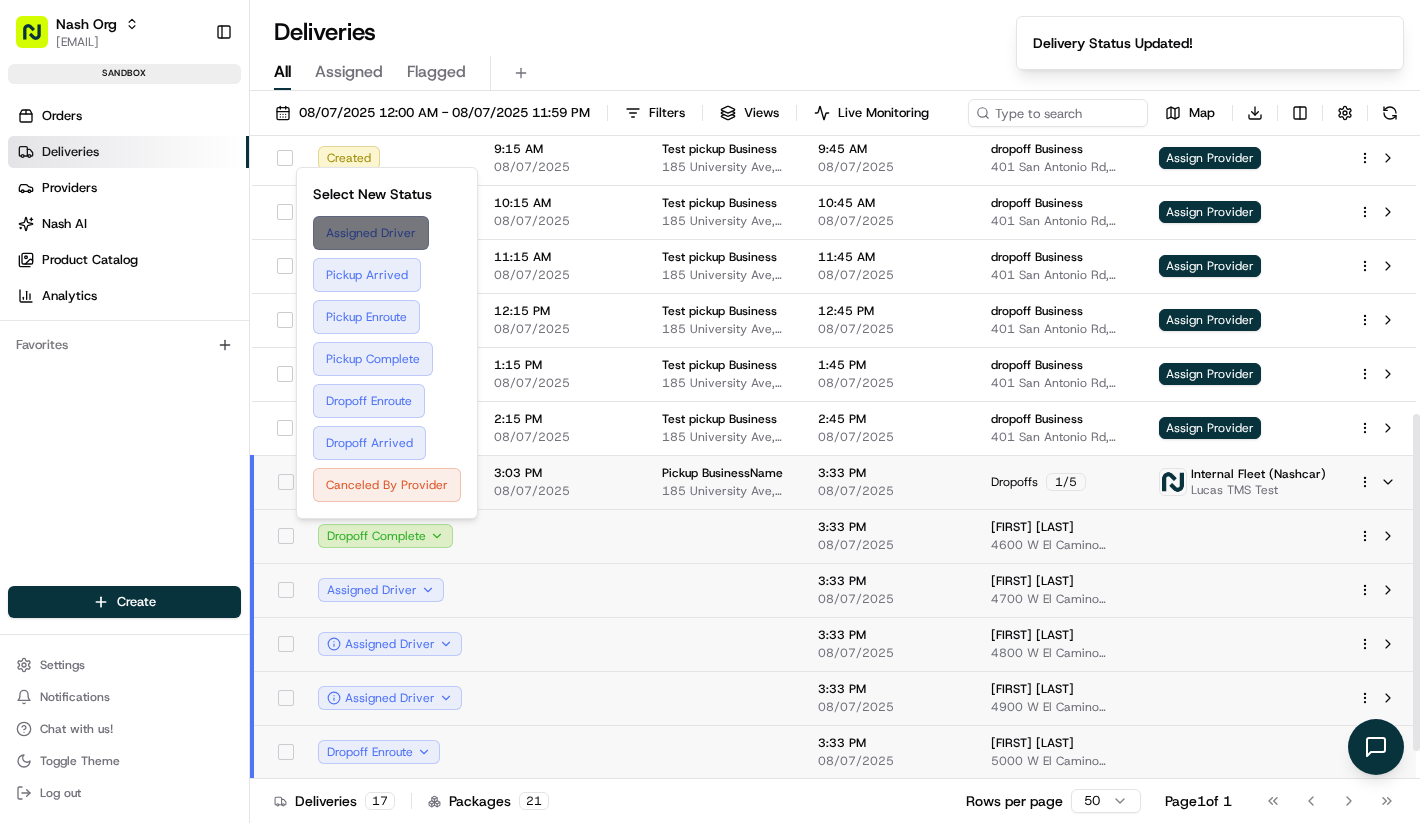click on "Assigned Driver" at bounding box center (387, 233) 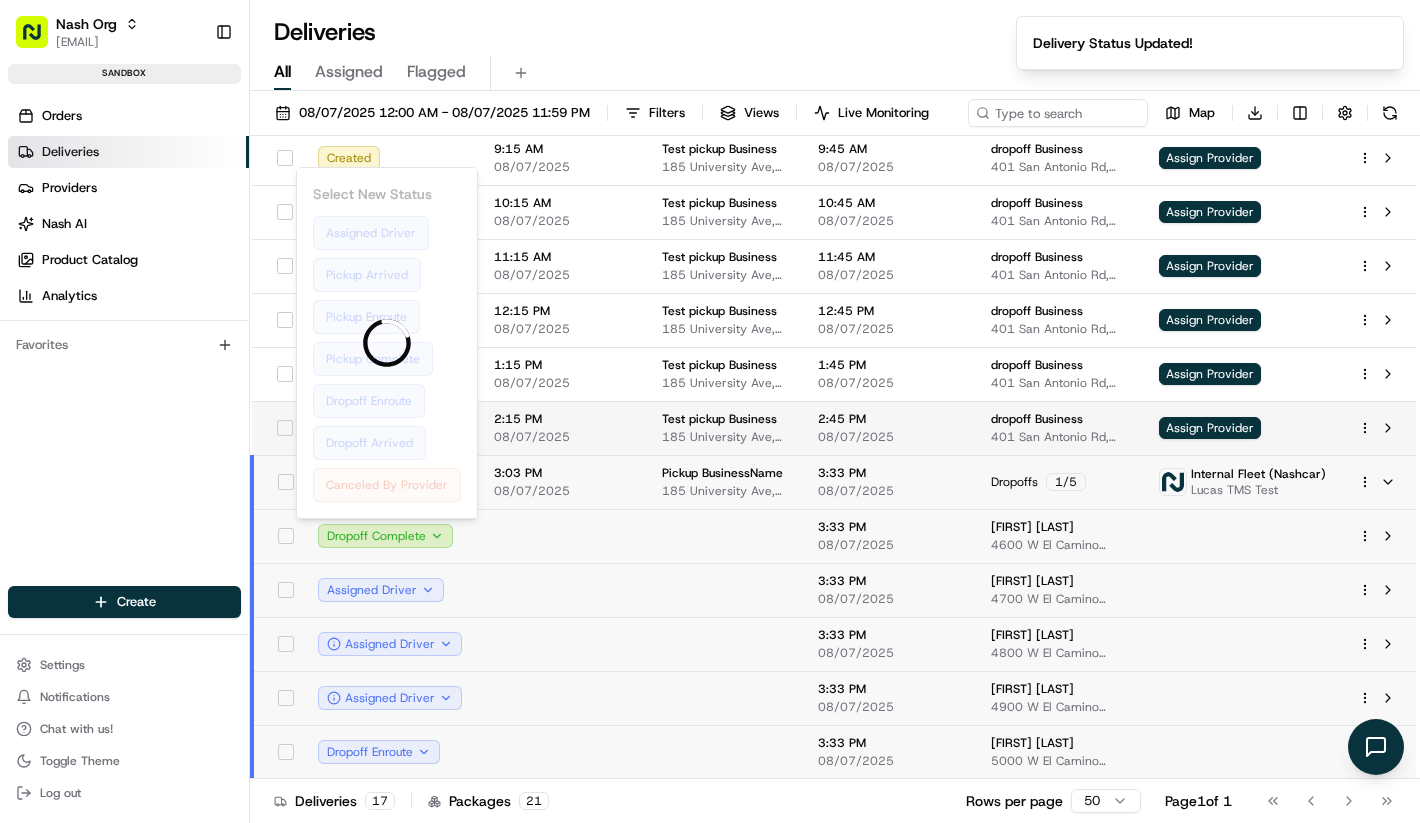 type 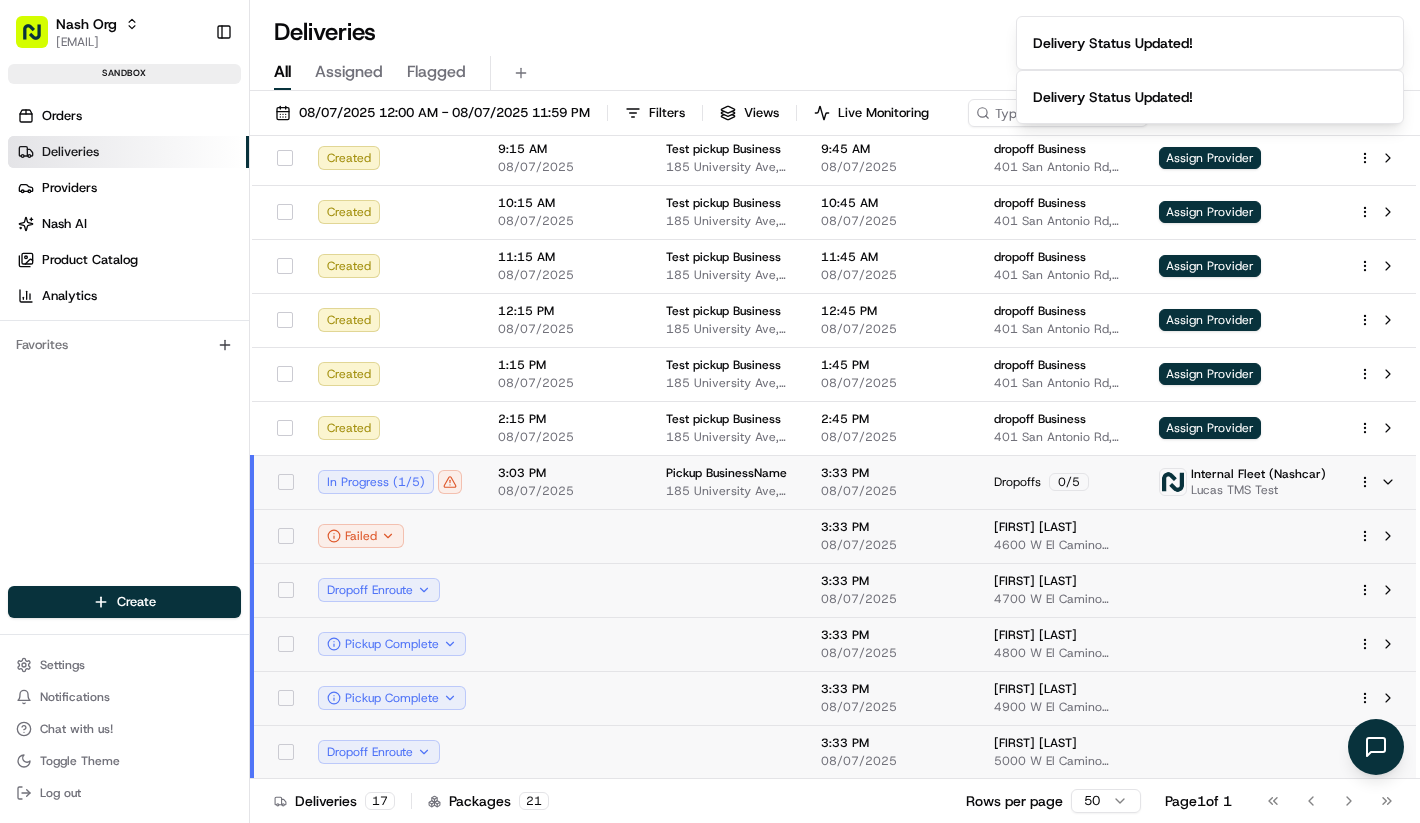 type 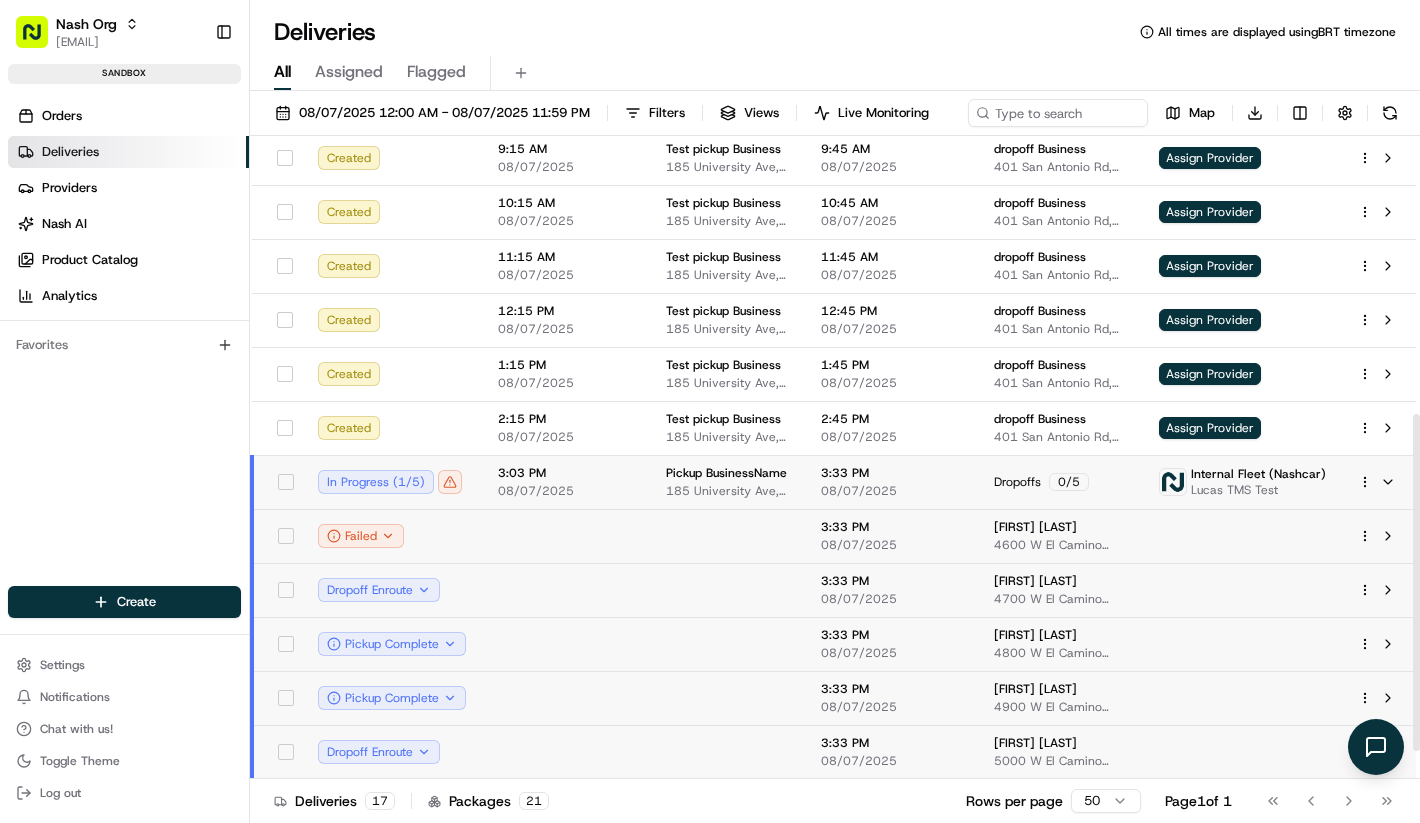 click at bounding box center [566, 536] 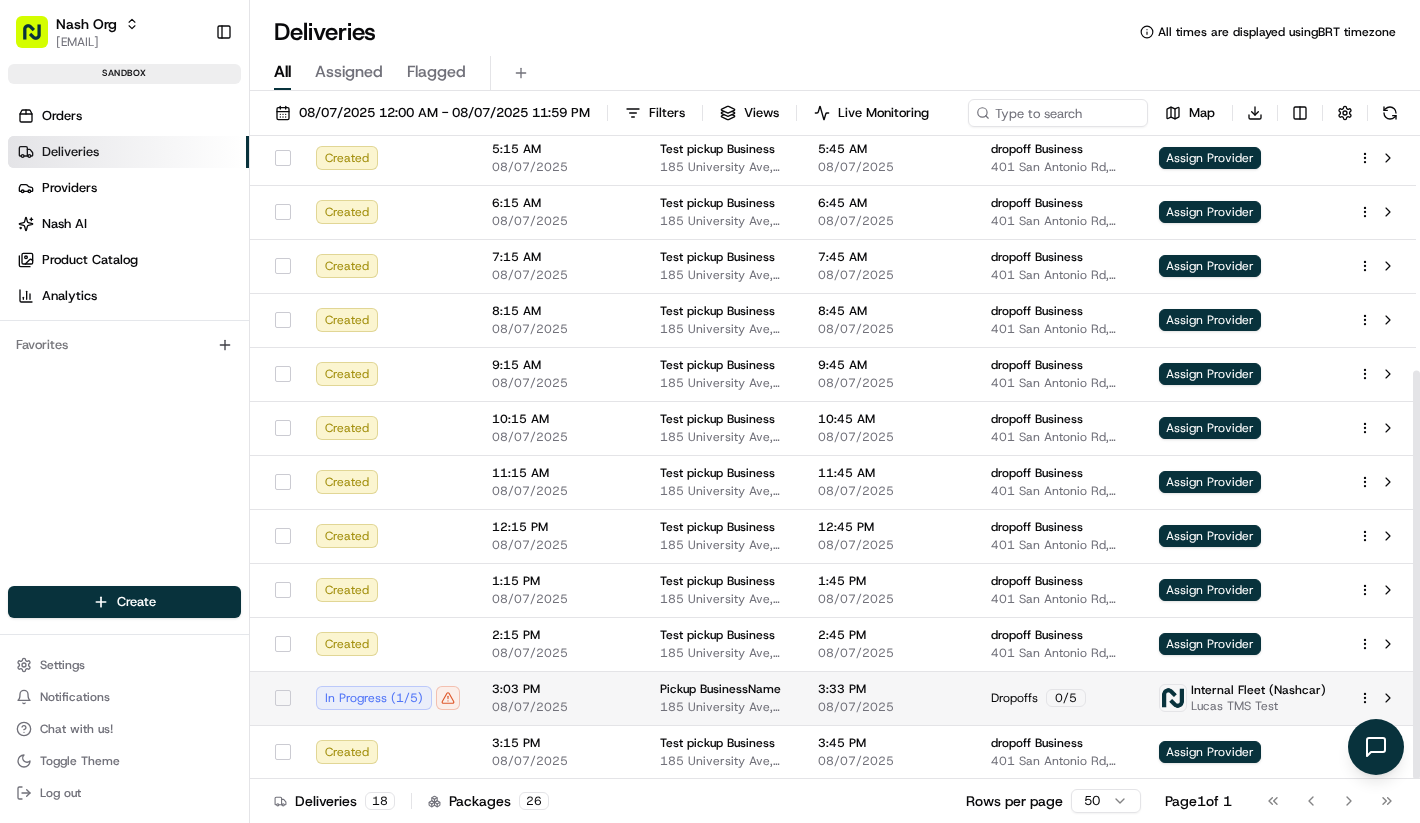 scroll, scrollTop: 369, scrollLeft: 0, axis: vertical 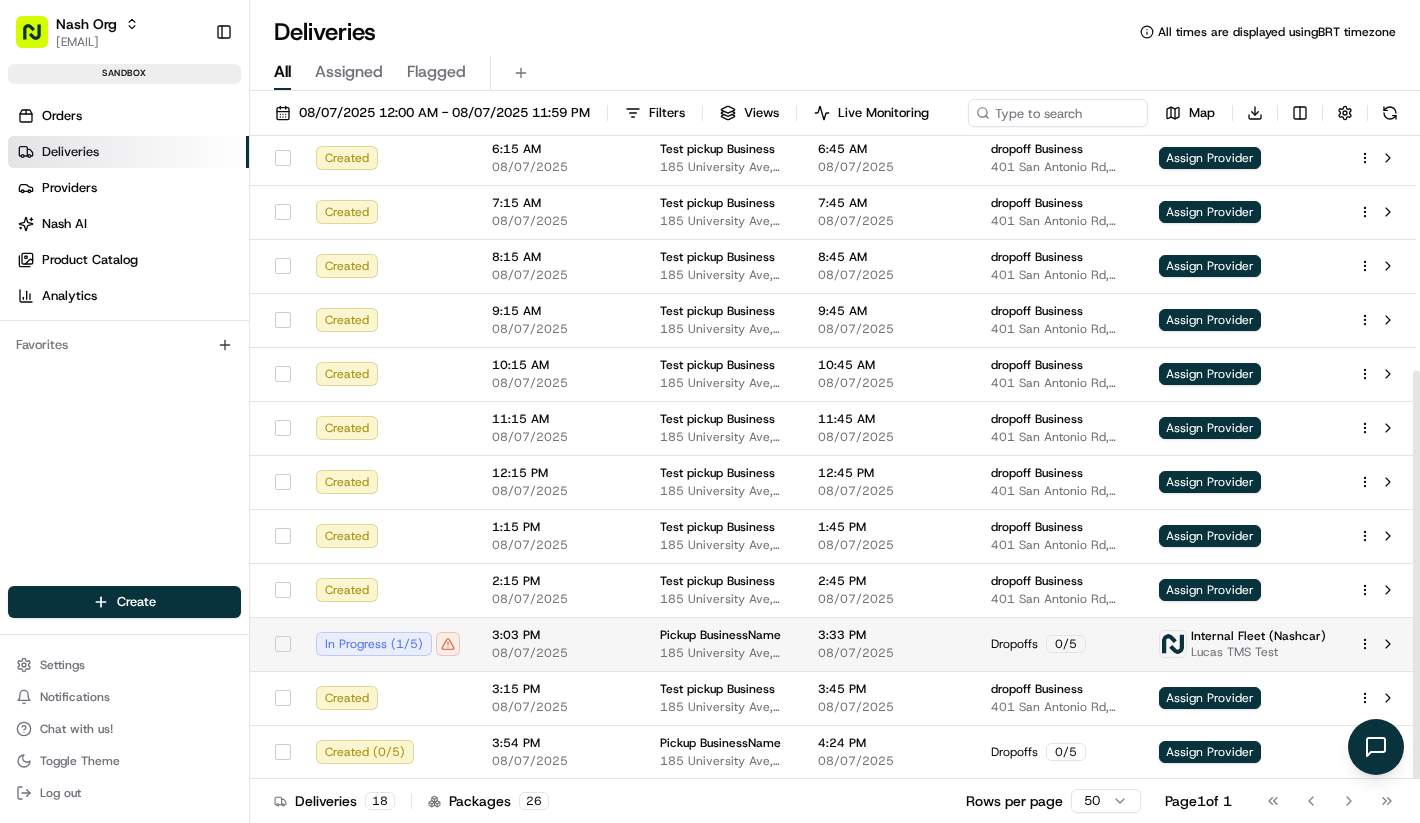 click on "3:03 PM 08/07/2025" at bounding box center (560, 644) 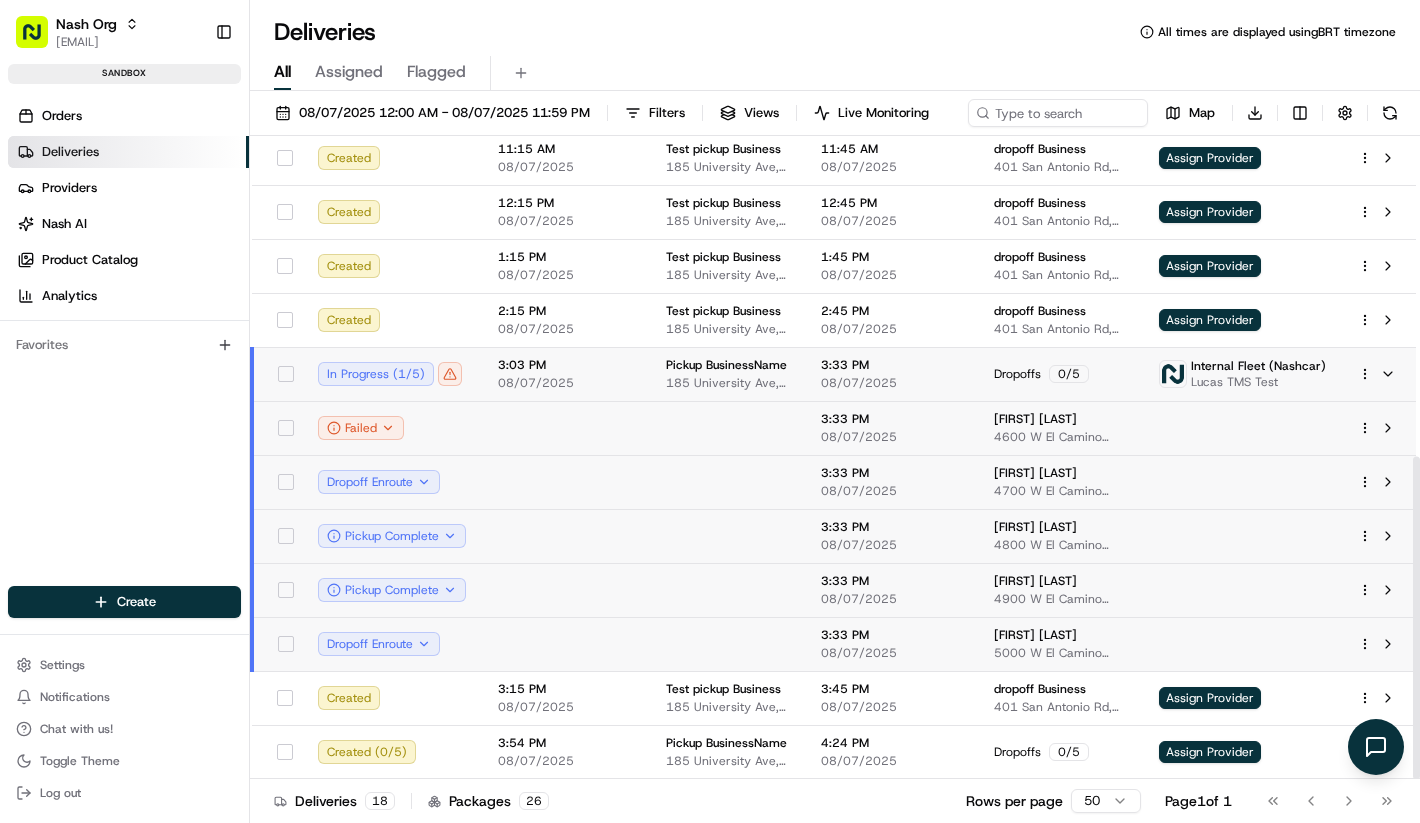click on "In Progress ( 1 / 5 )" at bounding box center [392, 374] 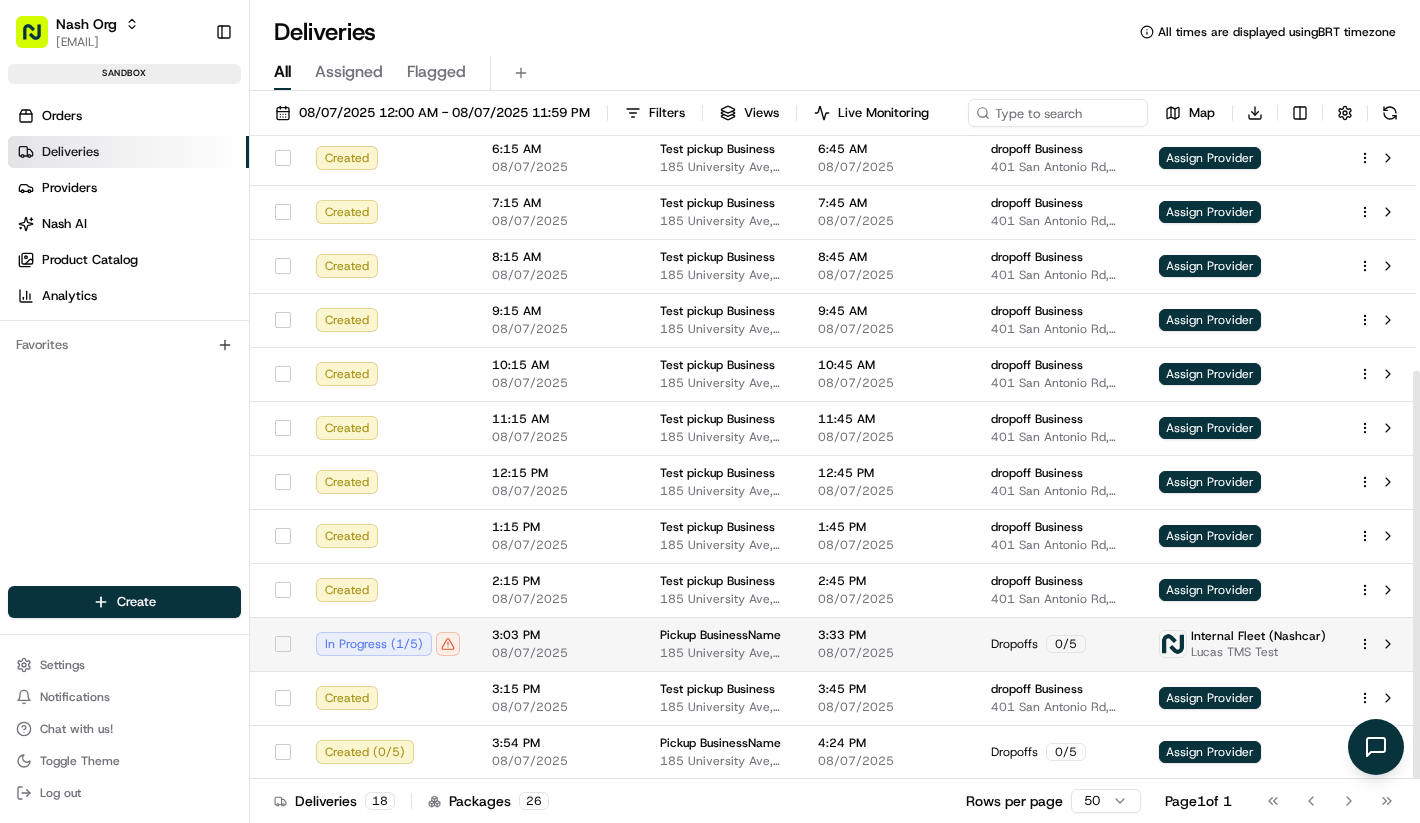 click on "3:03 PM 08/07/2025" at bounding box center [560, 644] 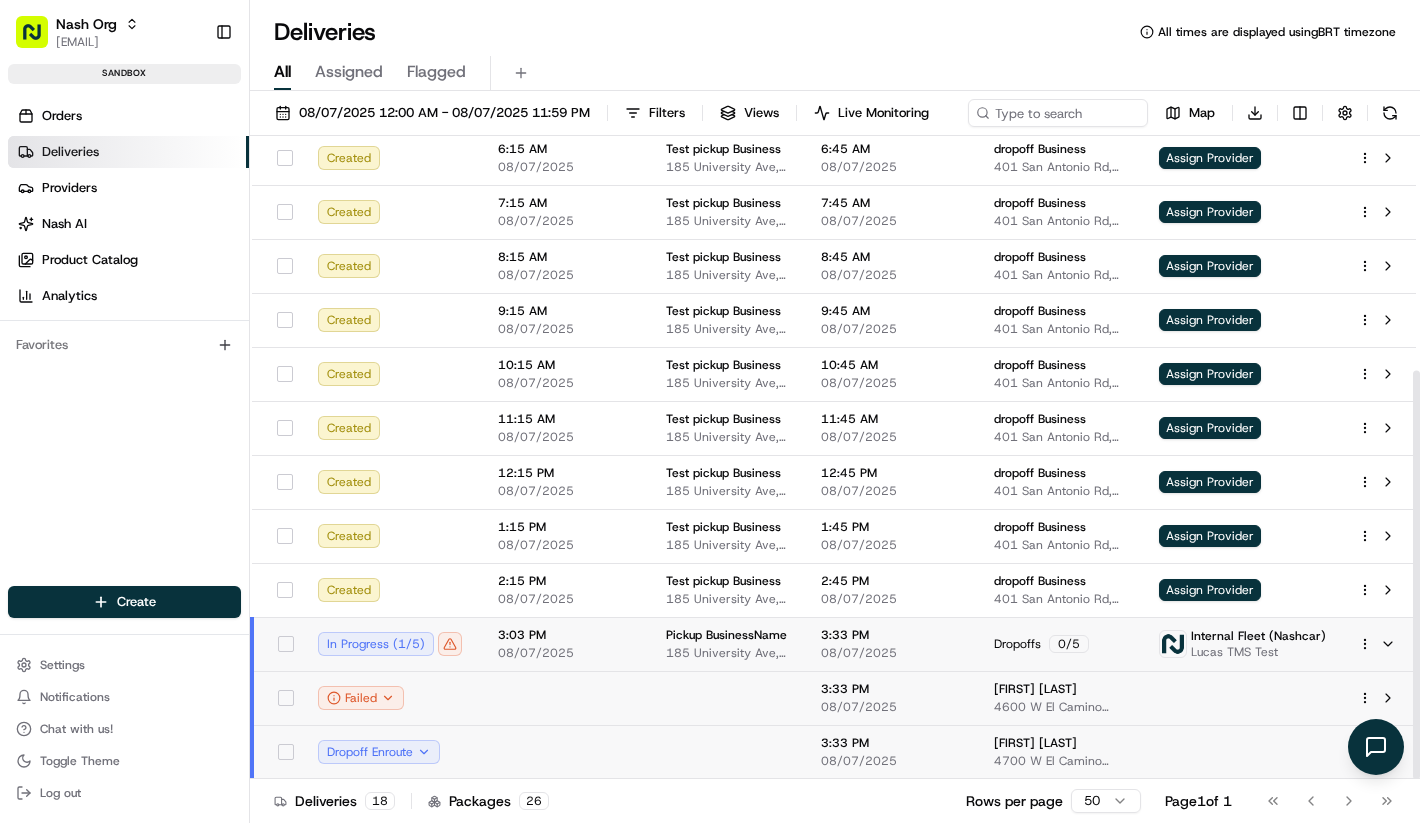 scroll, scrollTop: 639, scrollLeft: 0, axis: vertical 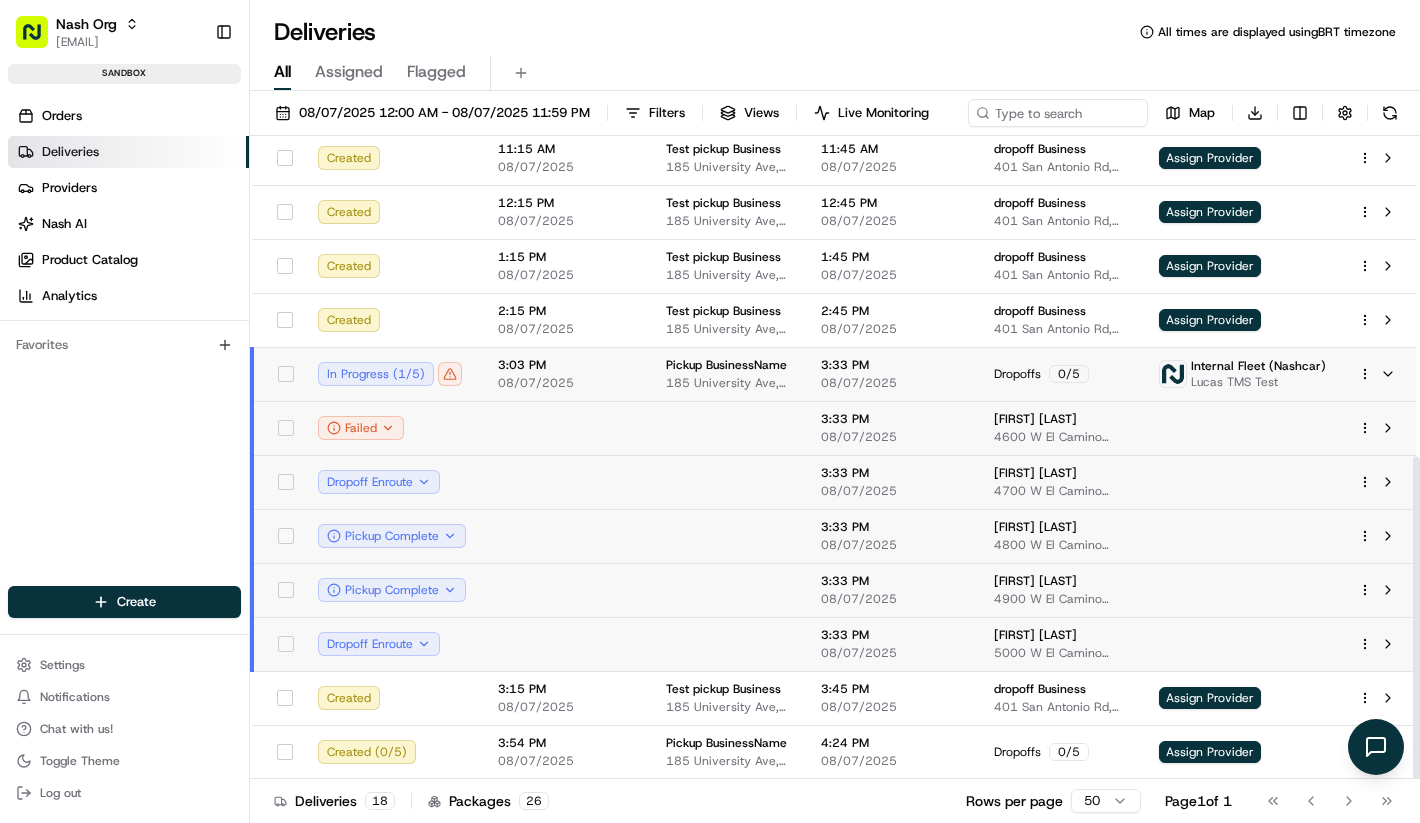 click at bounding box center (566, 590) 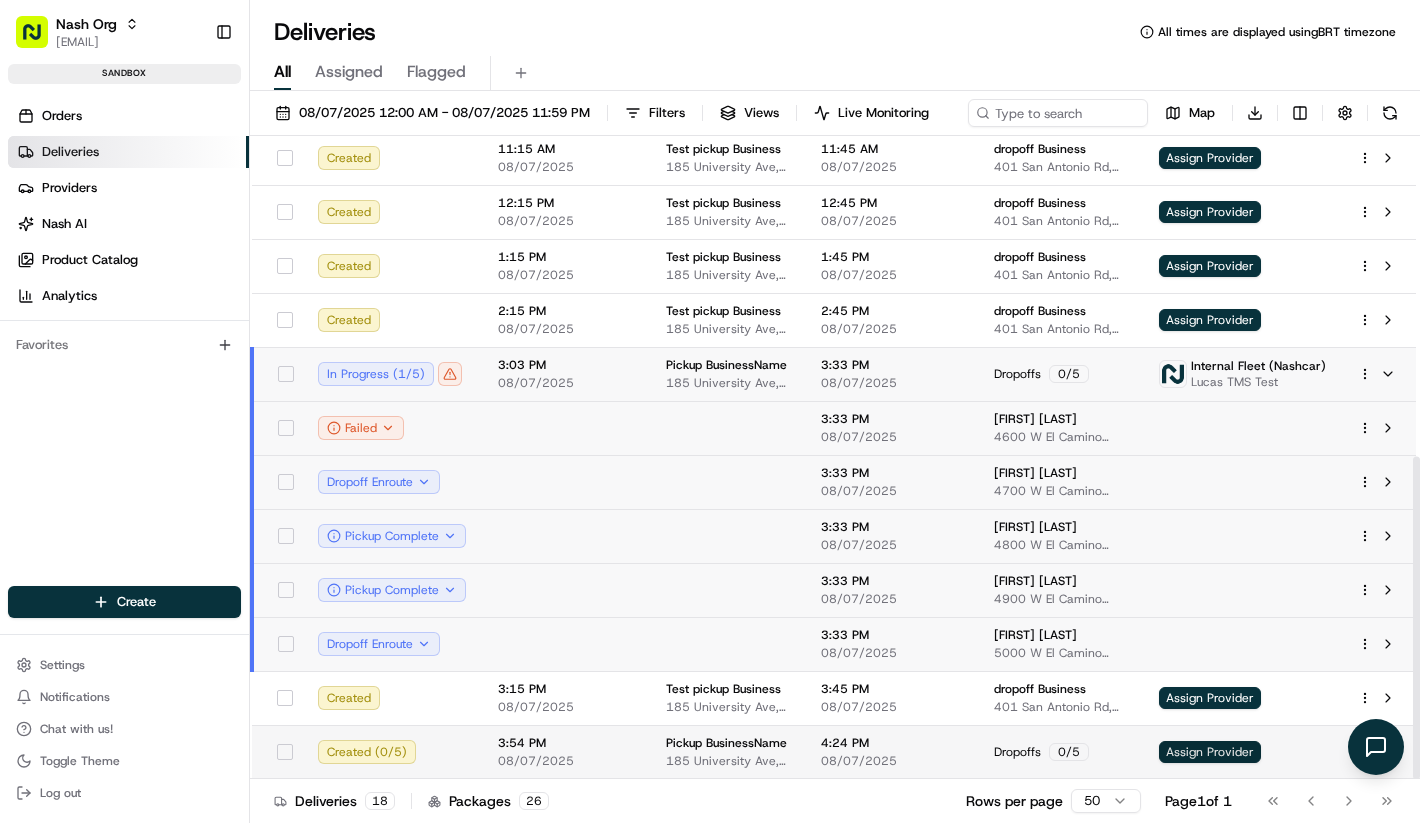 click on "Assign Provider" at bounding box center [1210, 752] 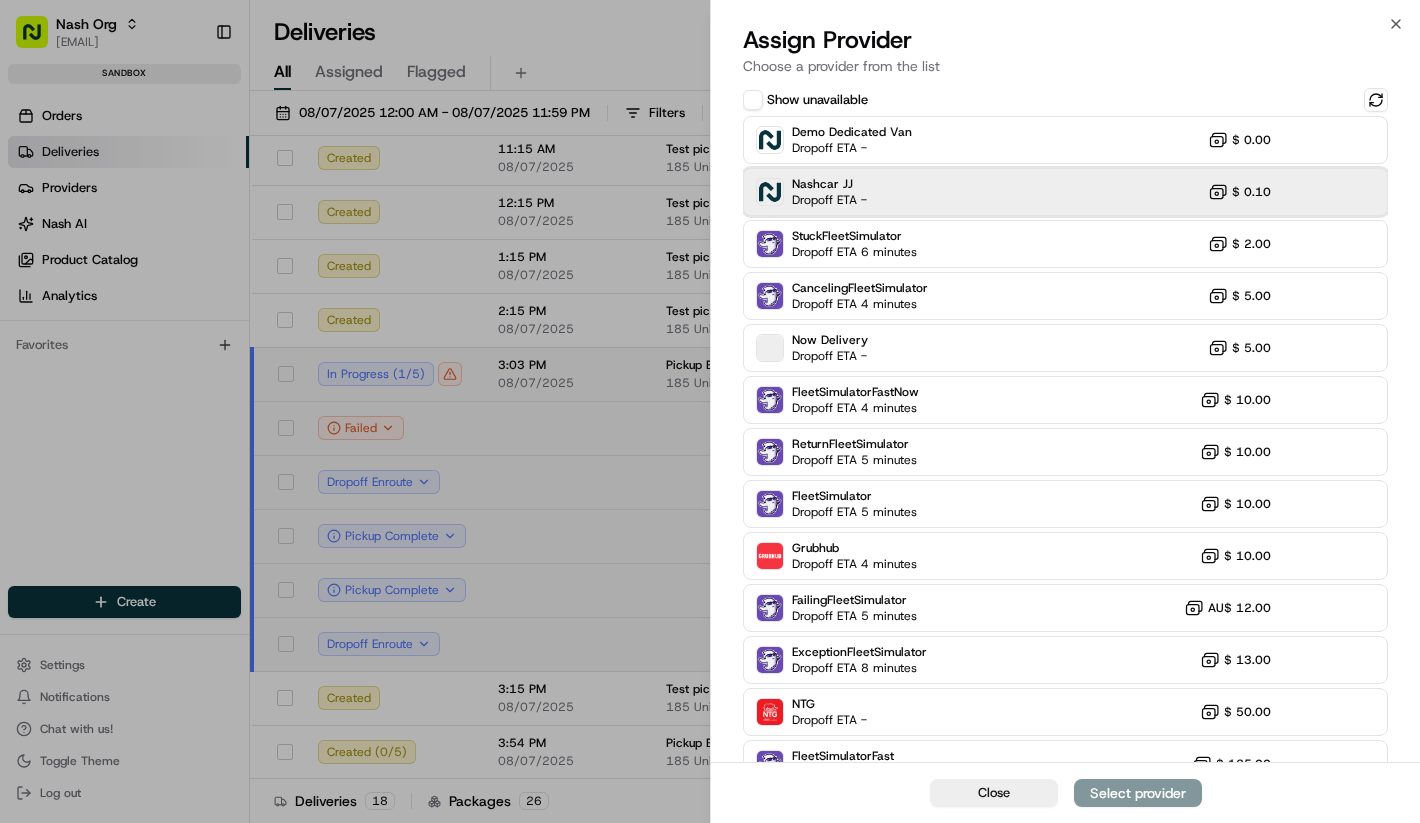 click on "Nashcar JJ" at bounding box center [829, 184] 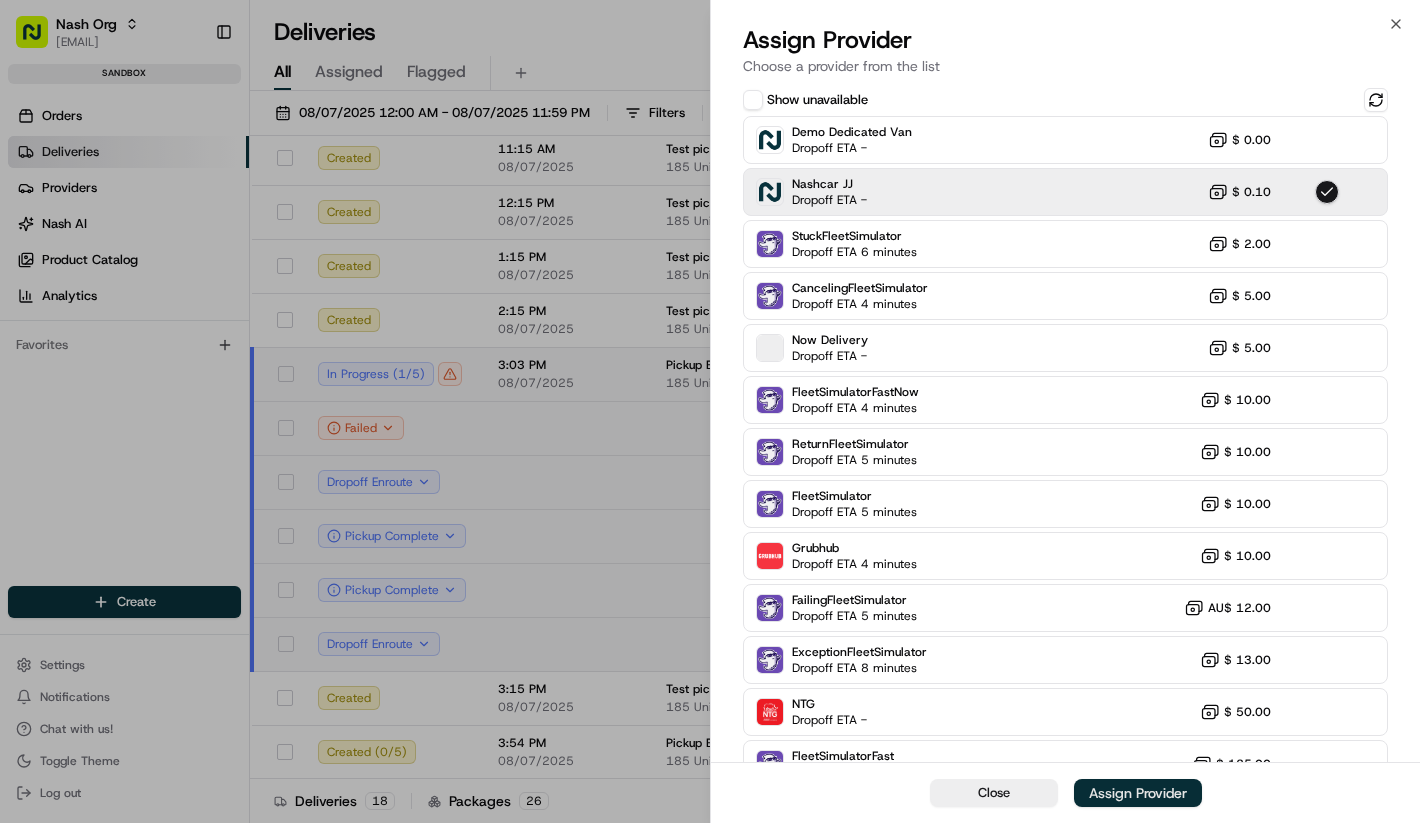 click on "Assign Provider" at bounding box center [1138, 793] 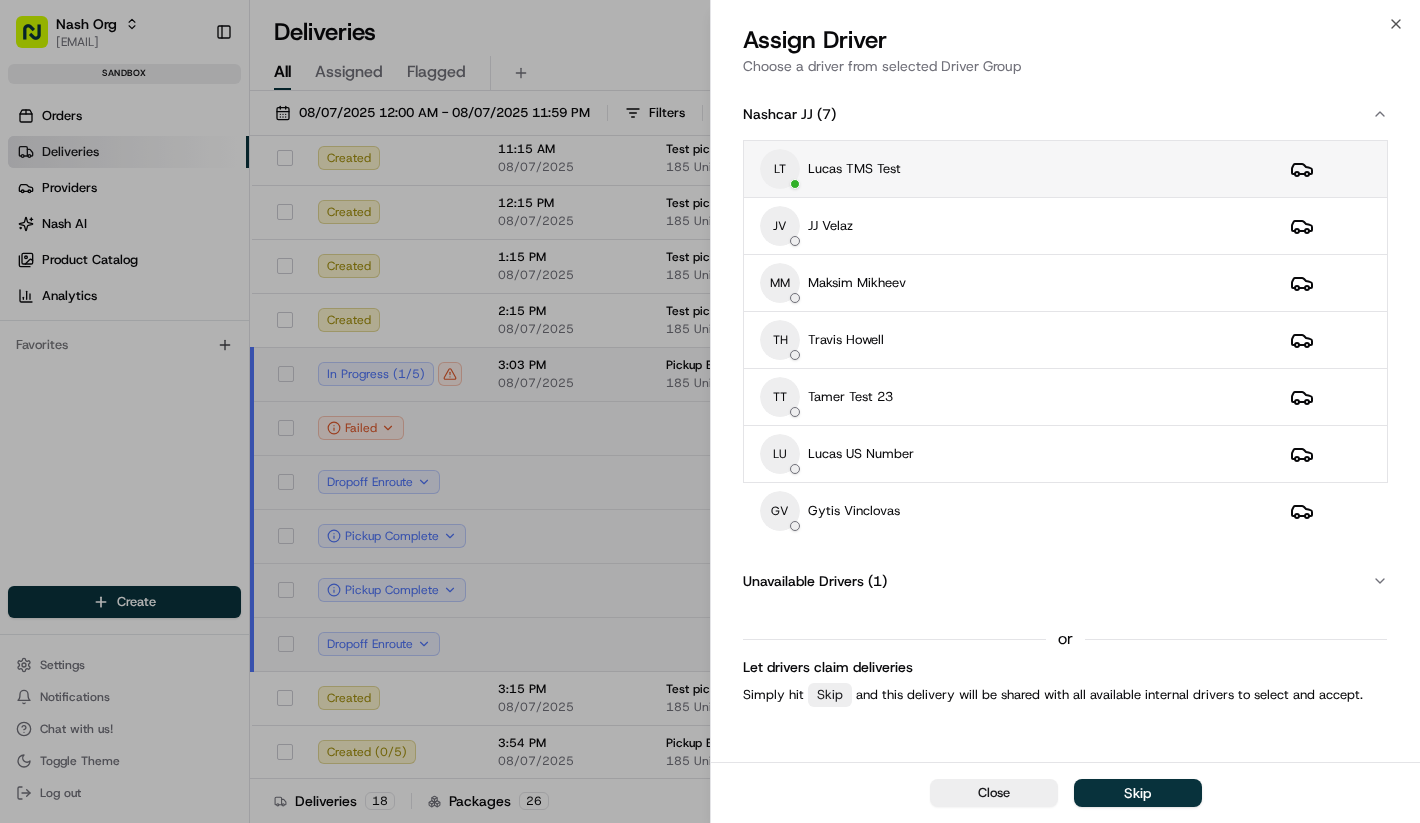 click on "LT Lucas TMS Test" at bounding box center (1009, 169) 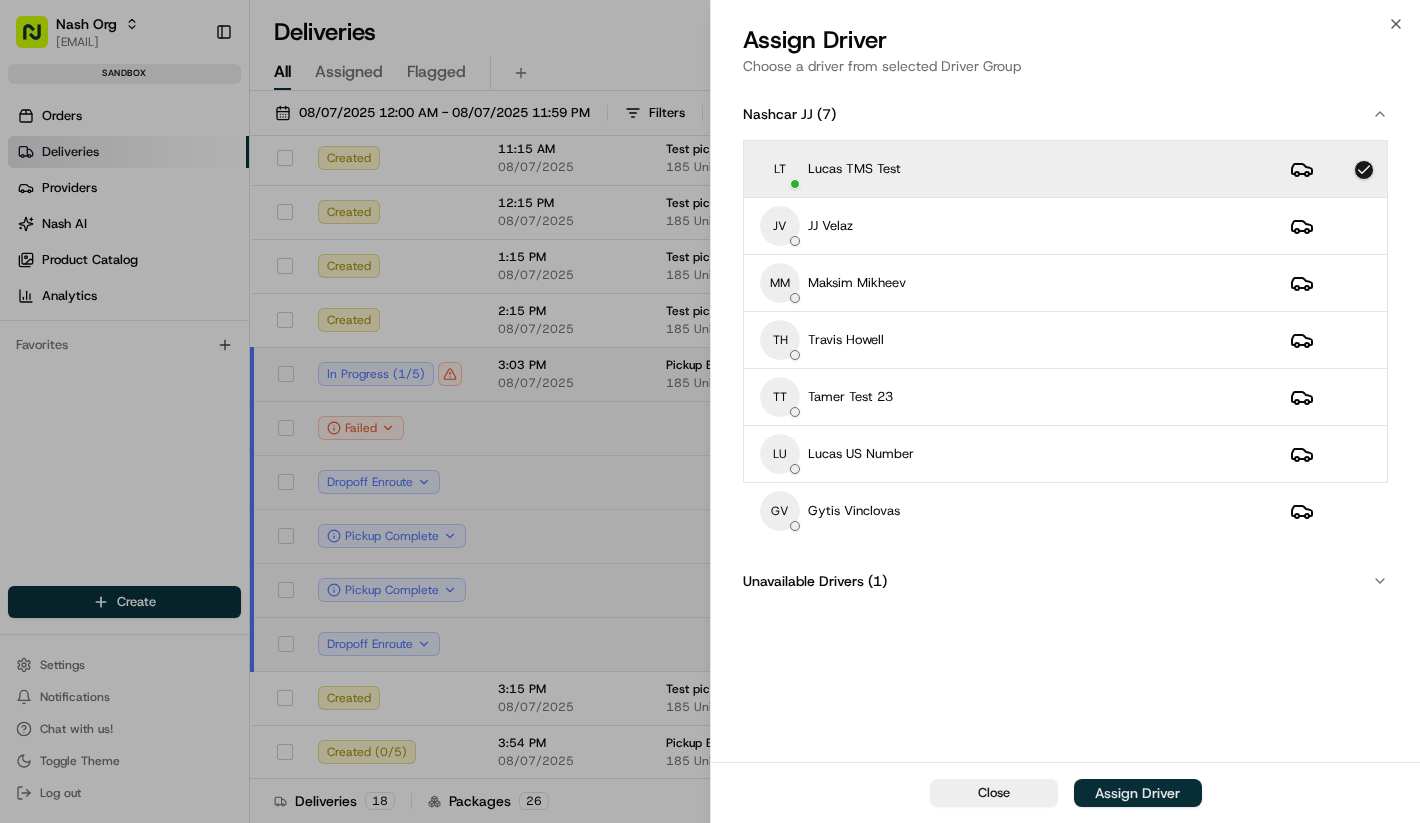 click on "Assign Driver" at bounding box center (1137, 793) 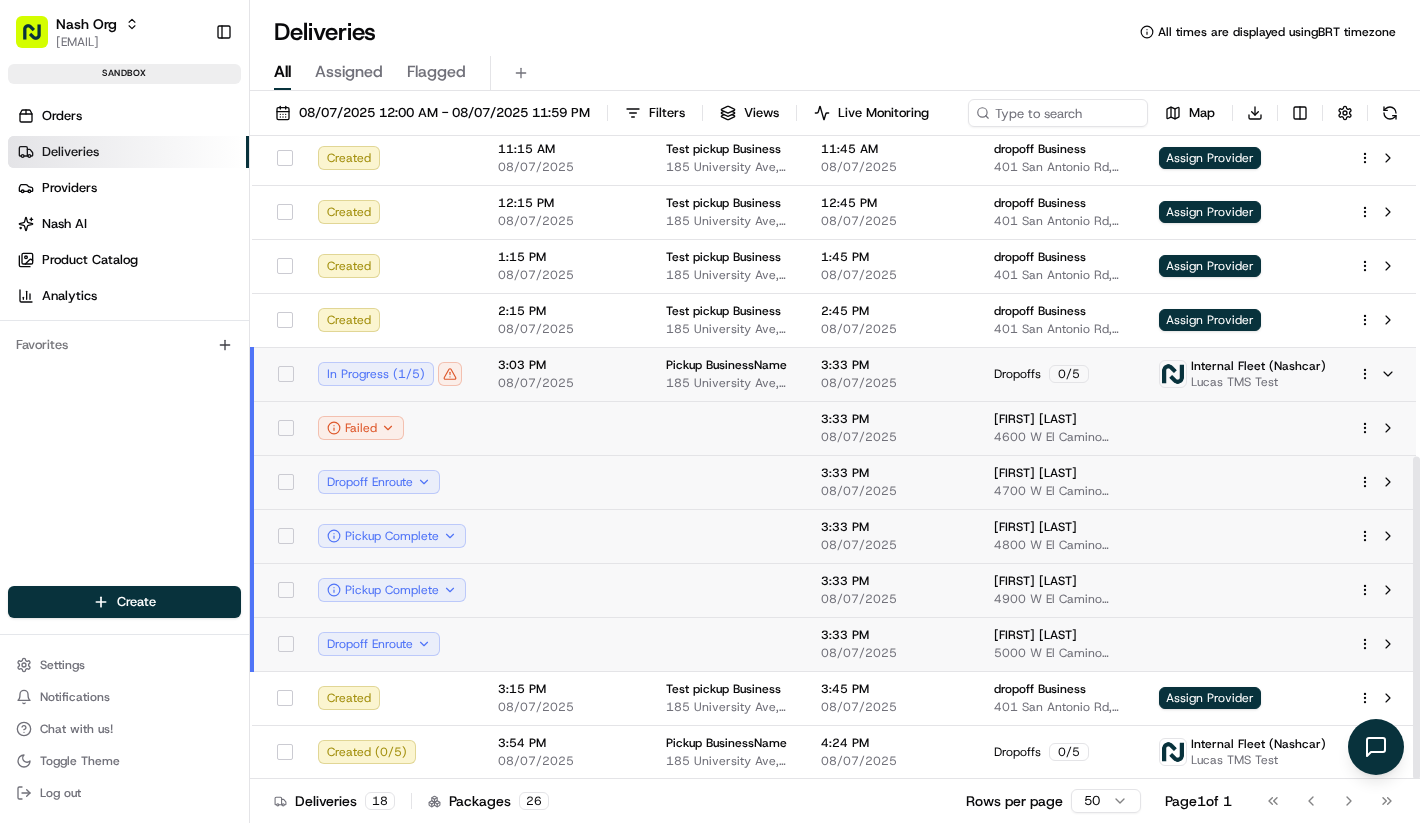 click on "Orders Deliveries Providers Nash AI Product Catalog Analytics Favorites" at bounding box center (124, 359) 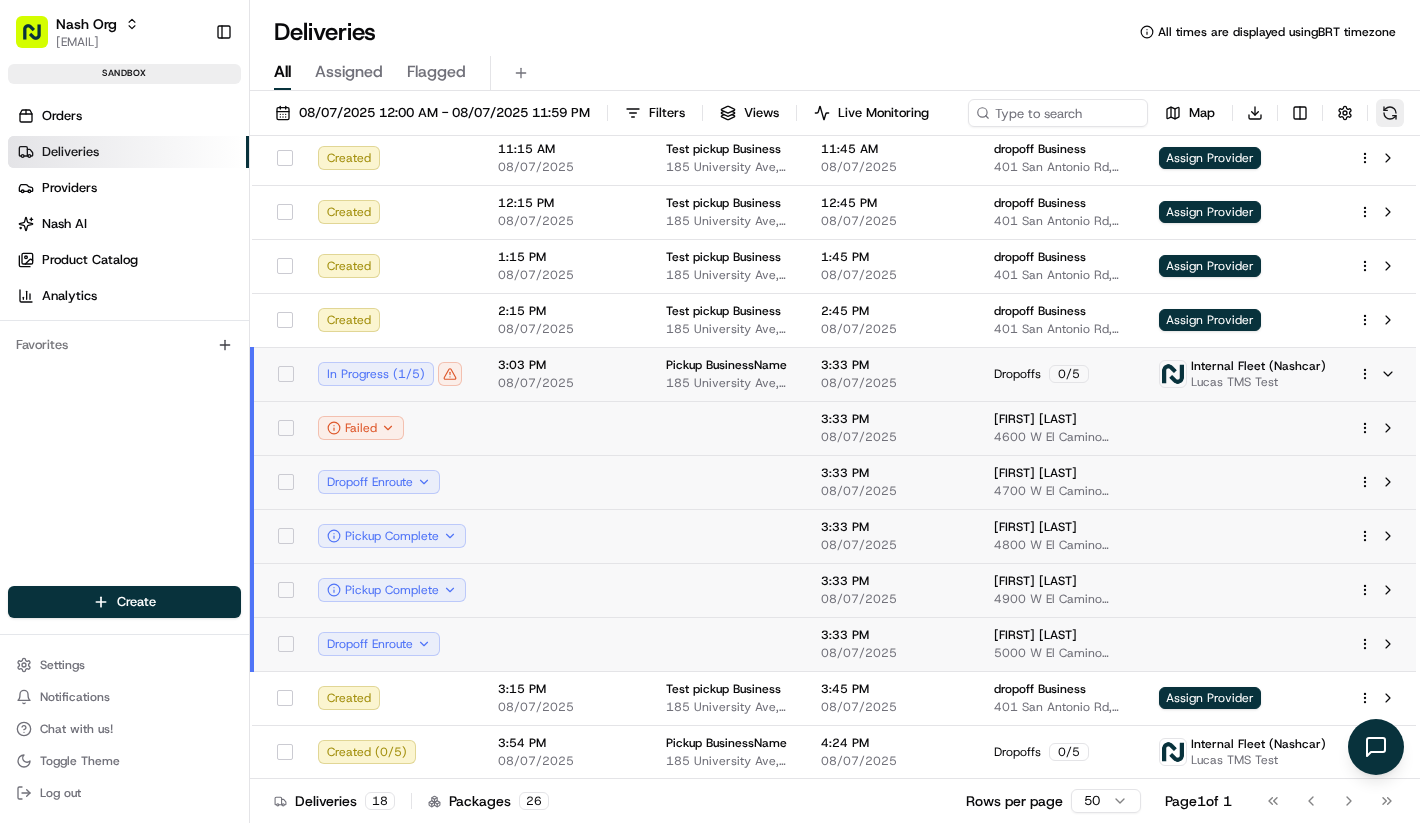 click at bounding box center (1390, 113) 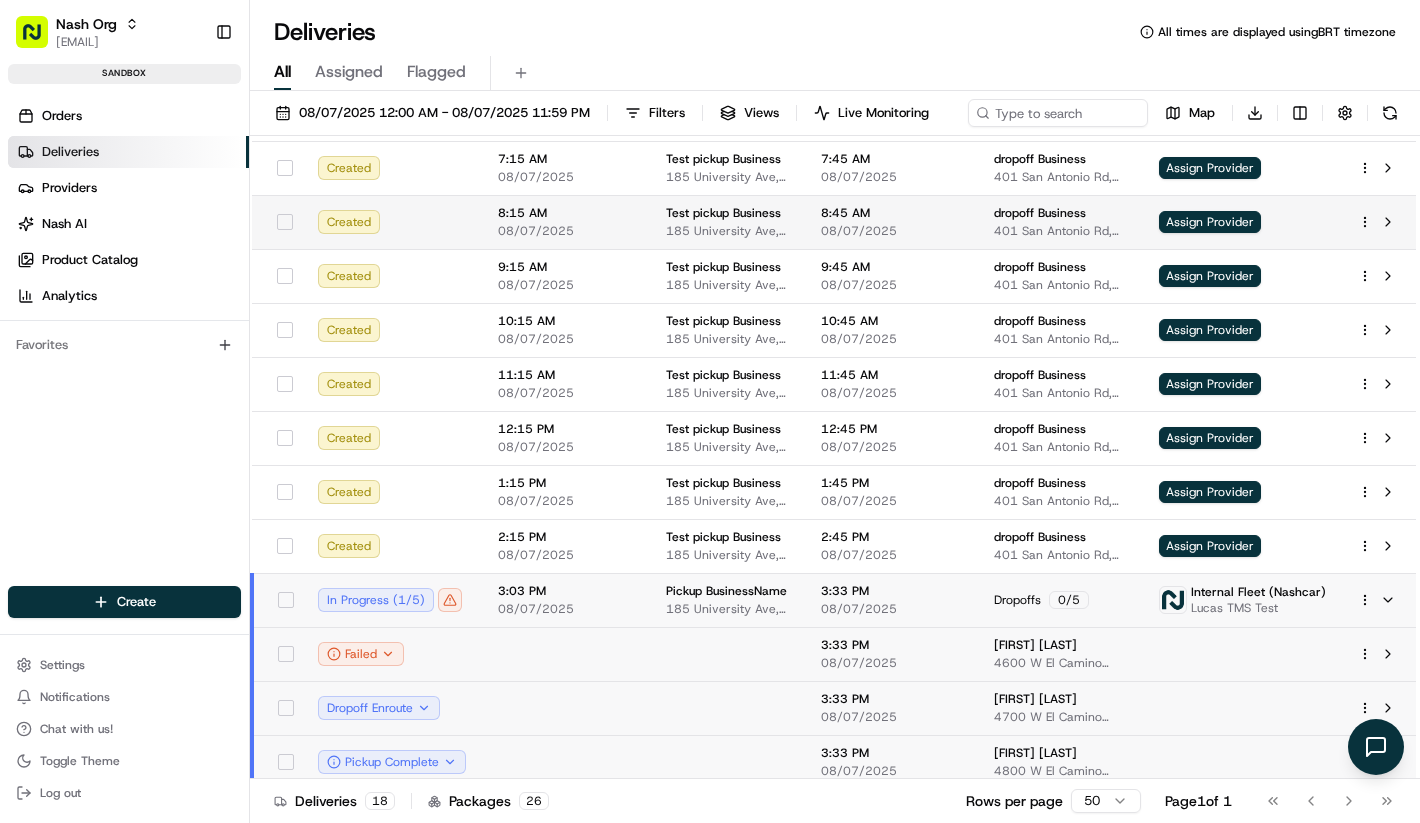 scroll, scrollTop: 639, scrollLeft: 0, axis: vertical 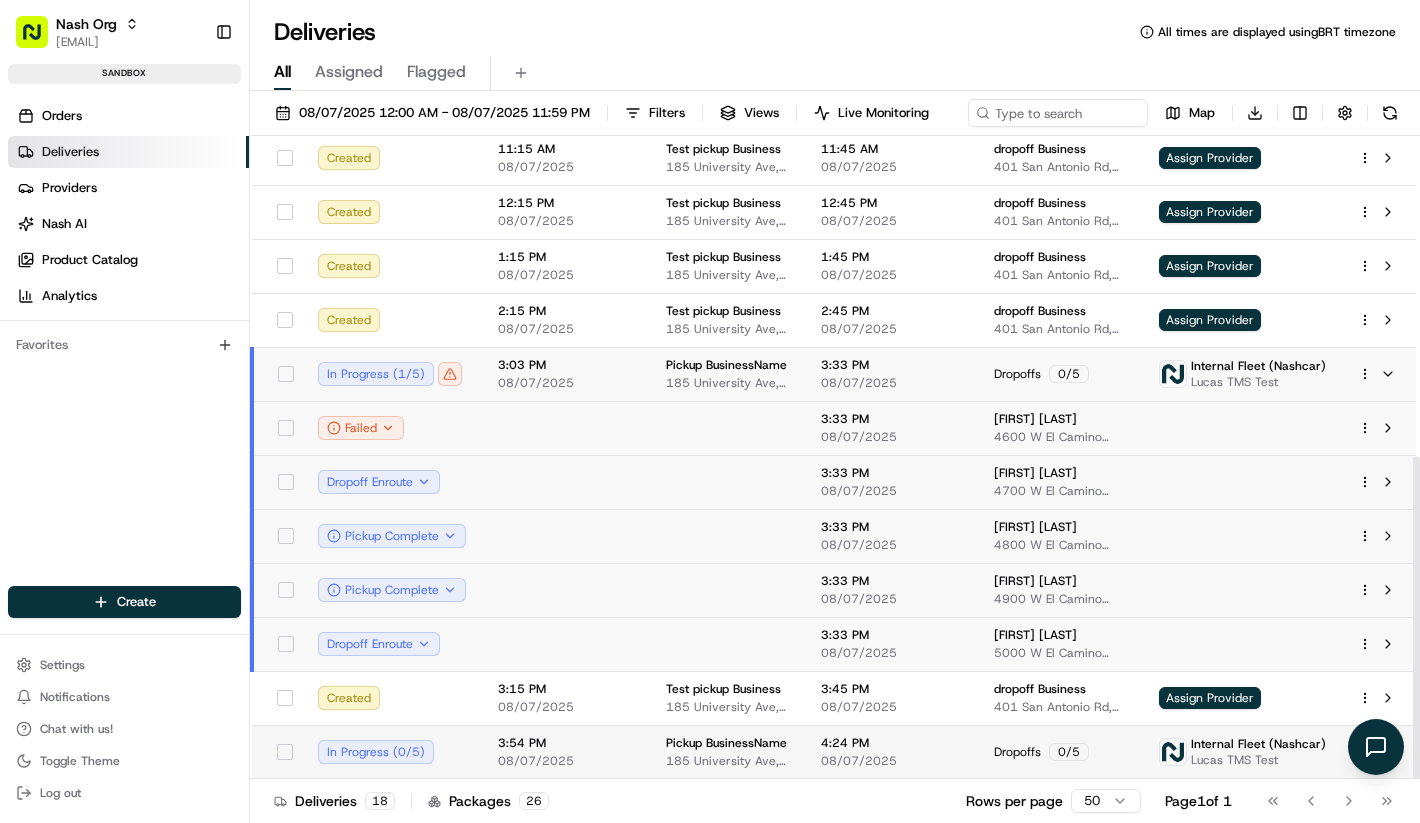 click on "08/07/2025" at bounding box center [566, 761] 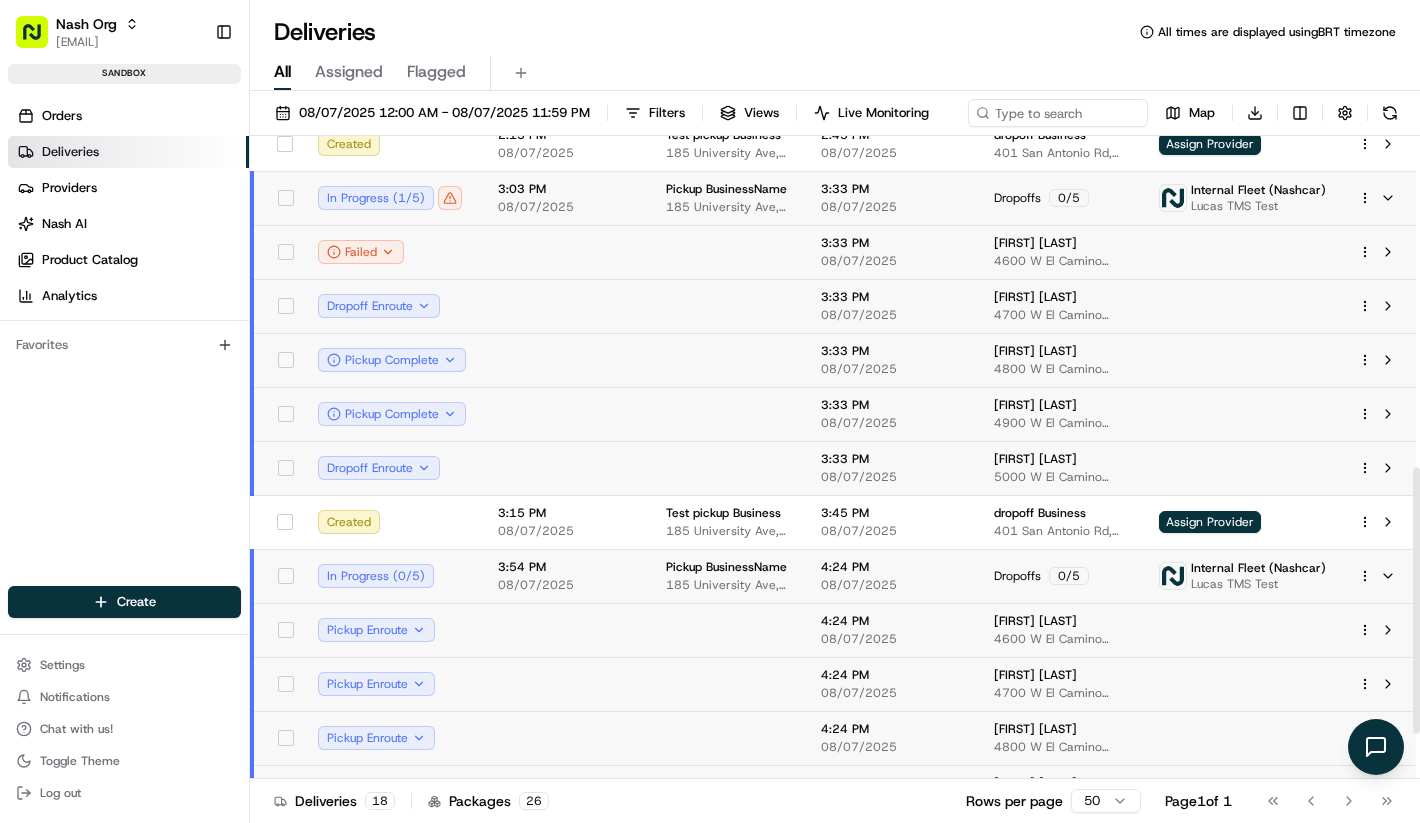 scroll, scrollTop: 909, scrollLeft: 0, axis: vertical 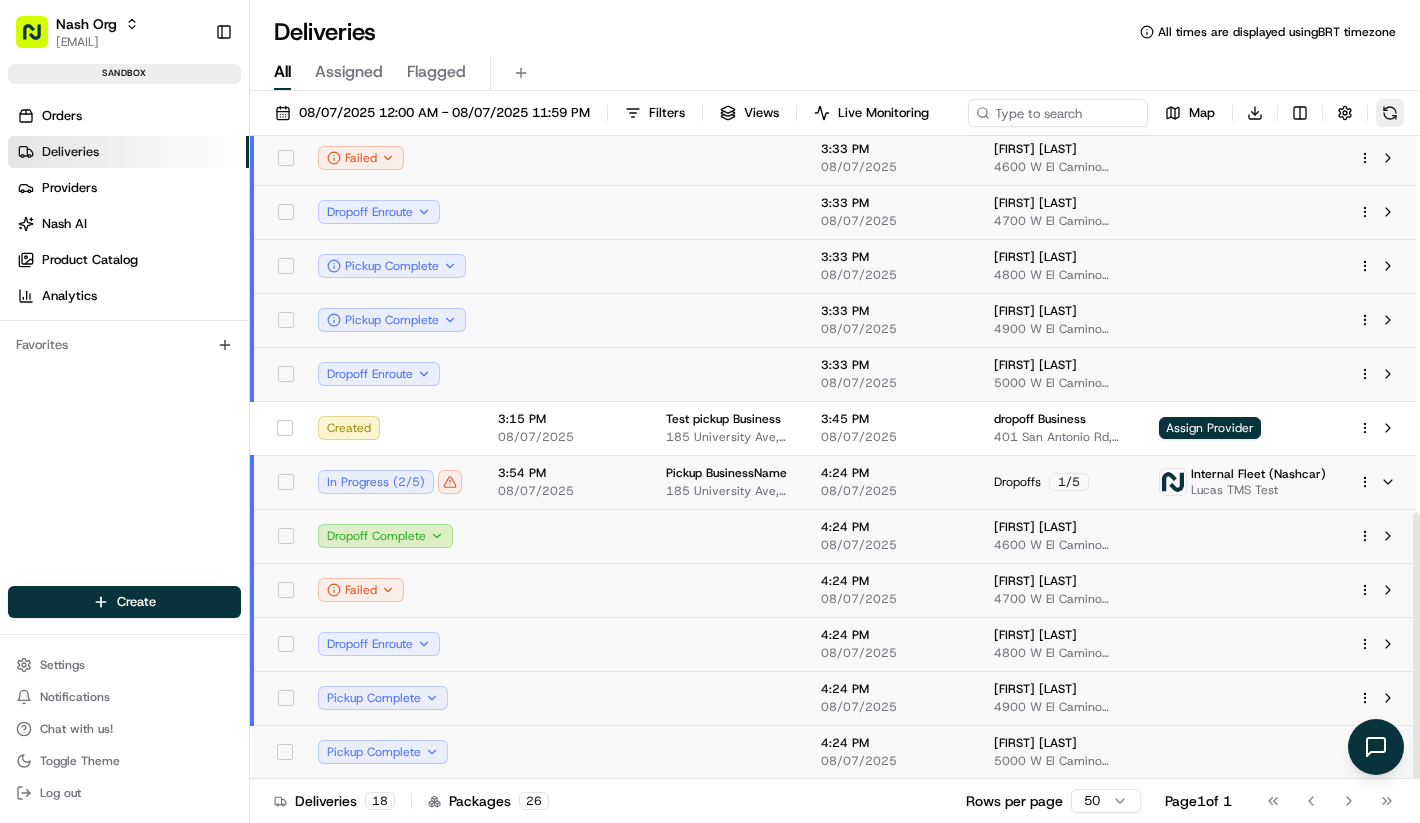 click at bounding box center [1390, 113] 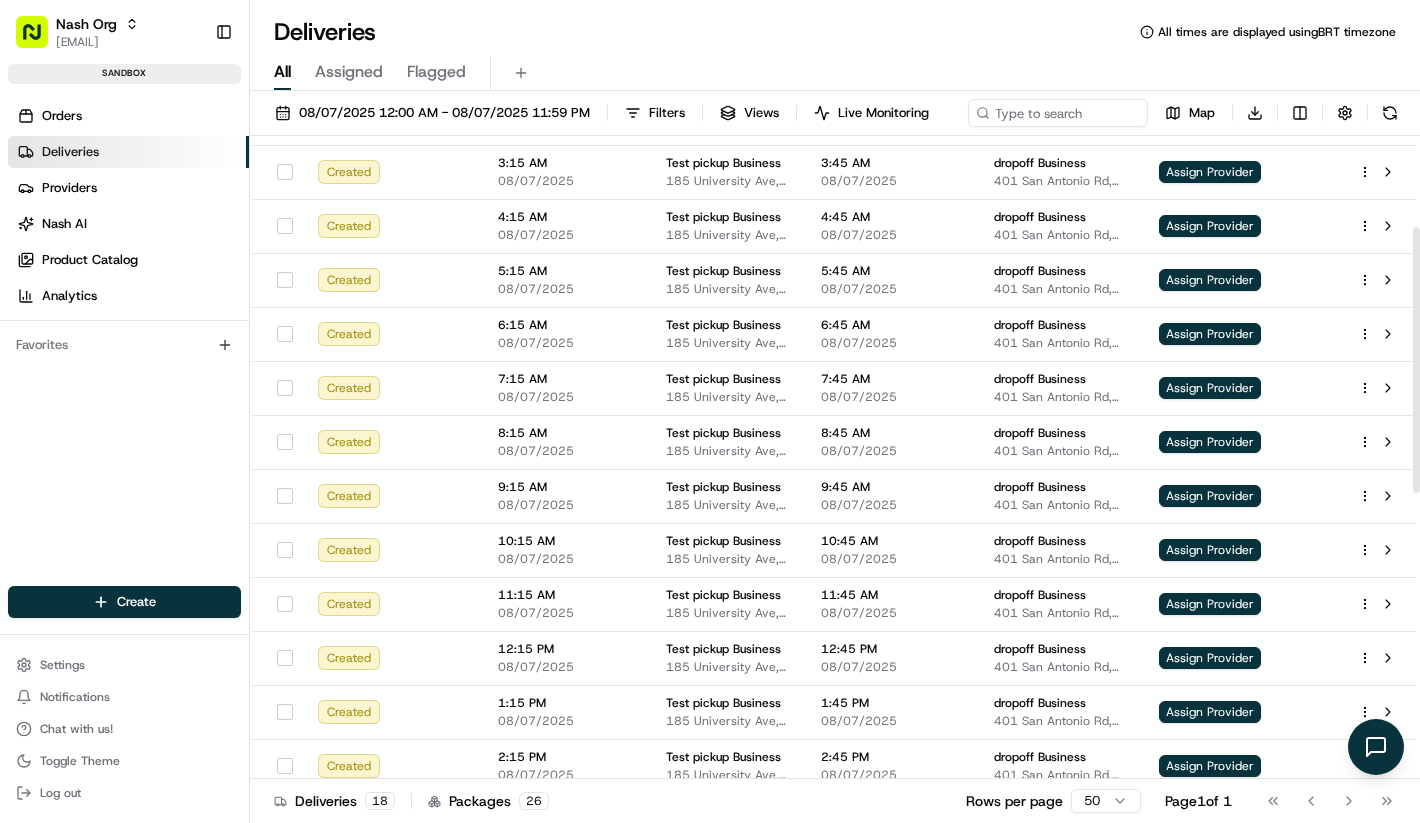 scroll, scrollTop: 909, scrollLeft: 0, axis: vertical 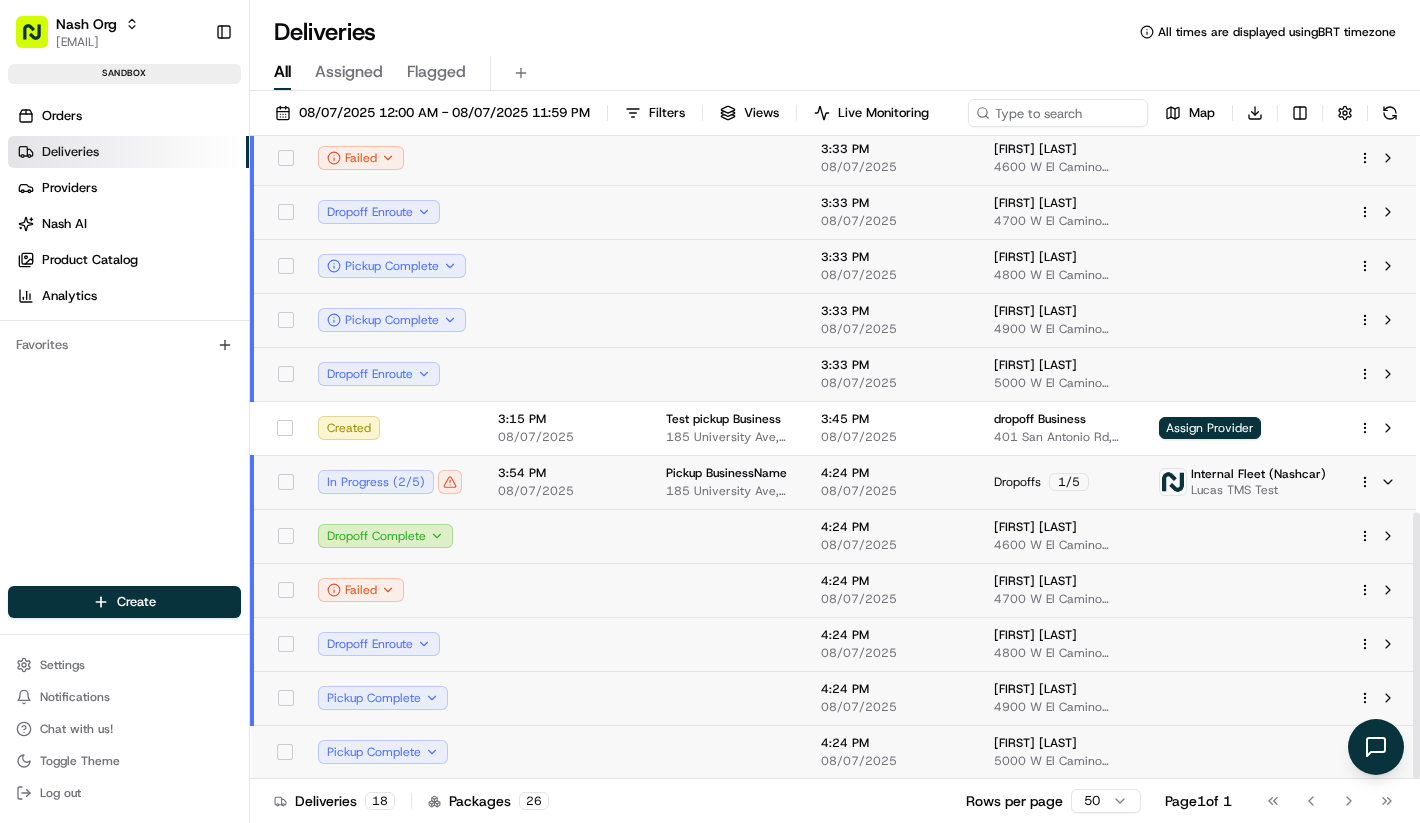 click at bounding box center [566, 536] 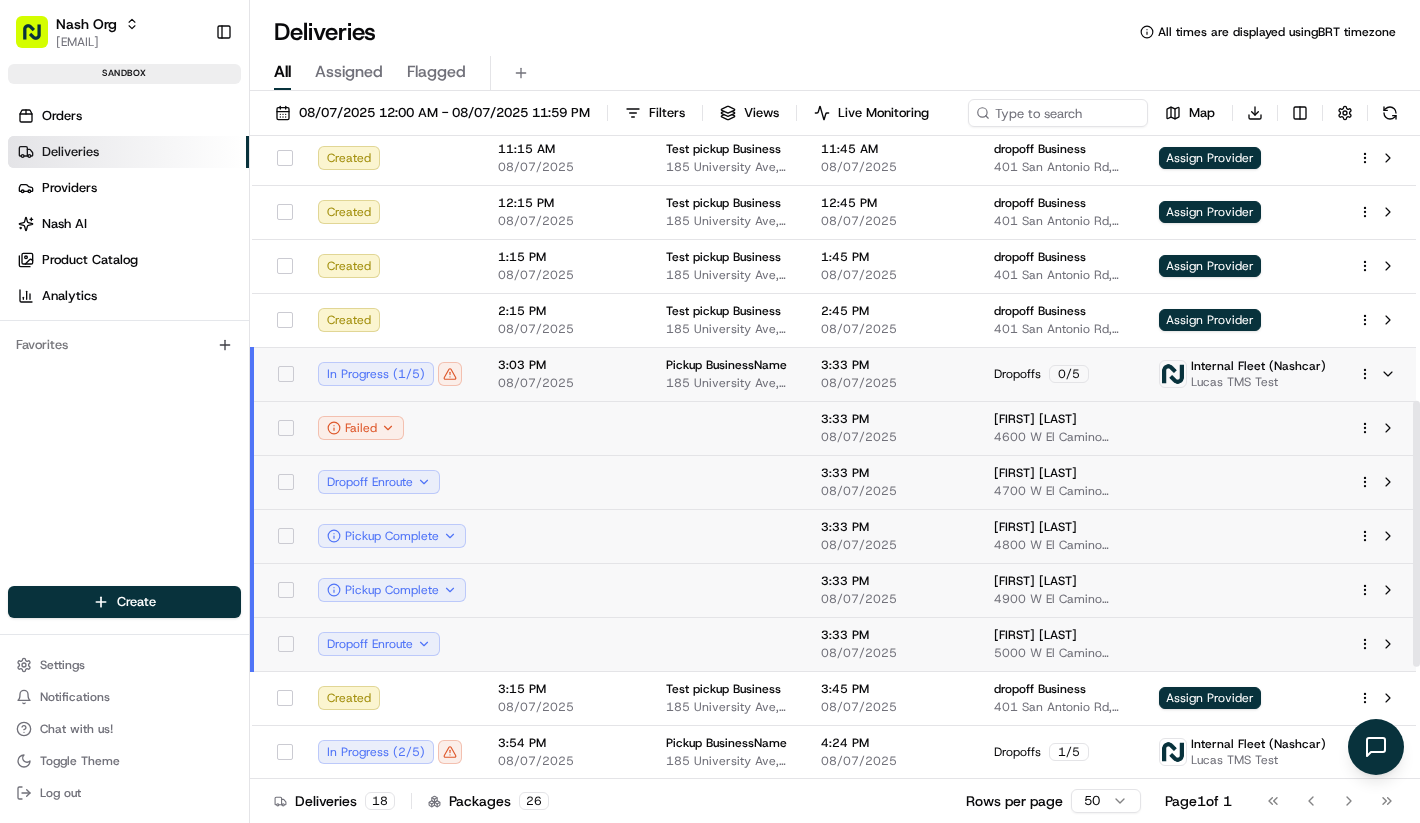 scroll, scrollTop: 639, scrollLeft: 0, axis: vertical 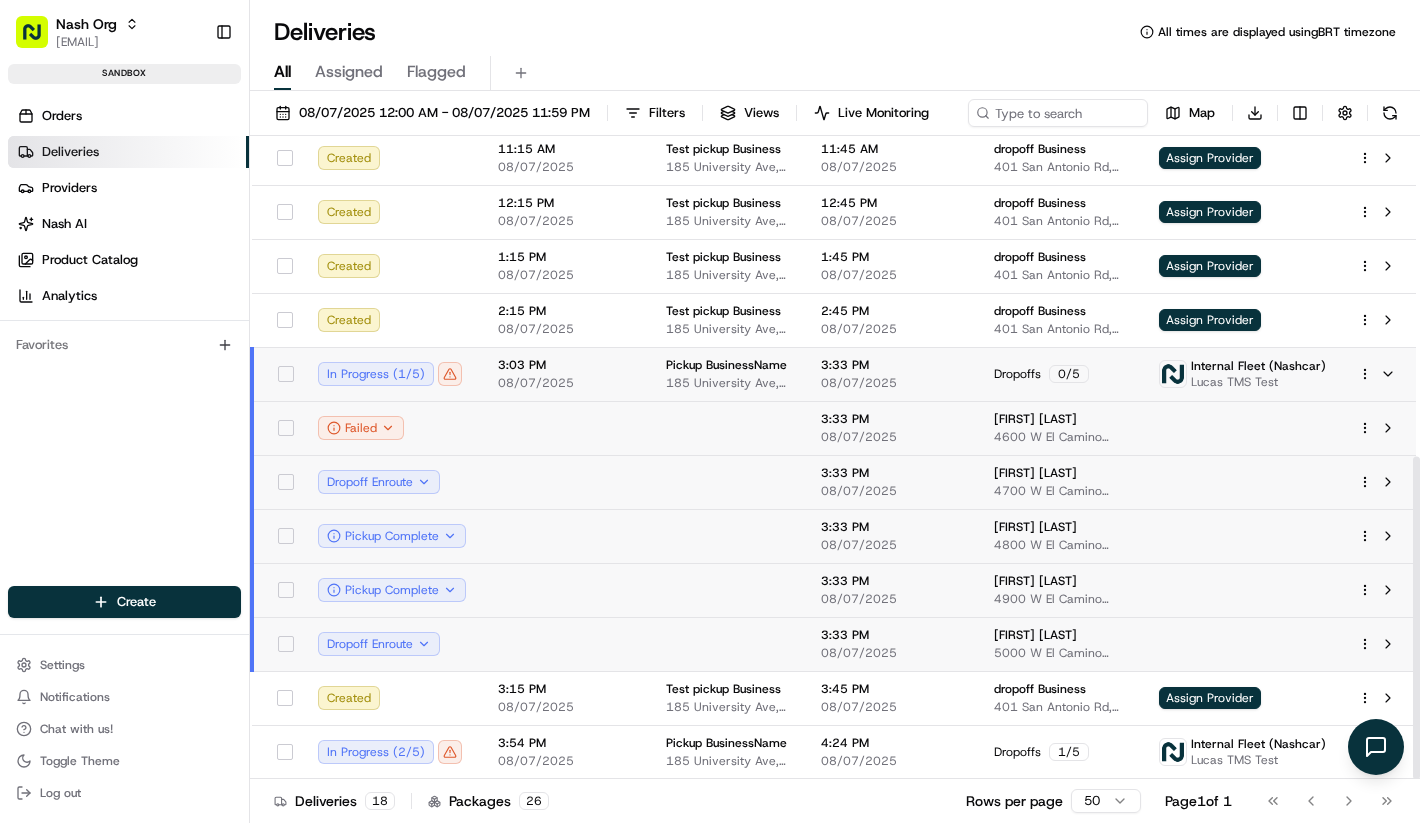 click on "08/07/2025" at bounding box center (566, 383) 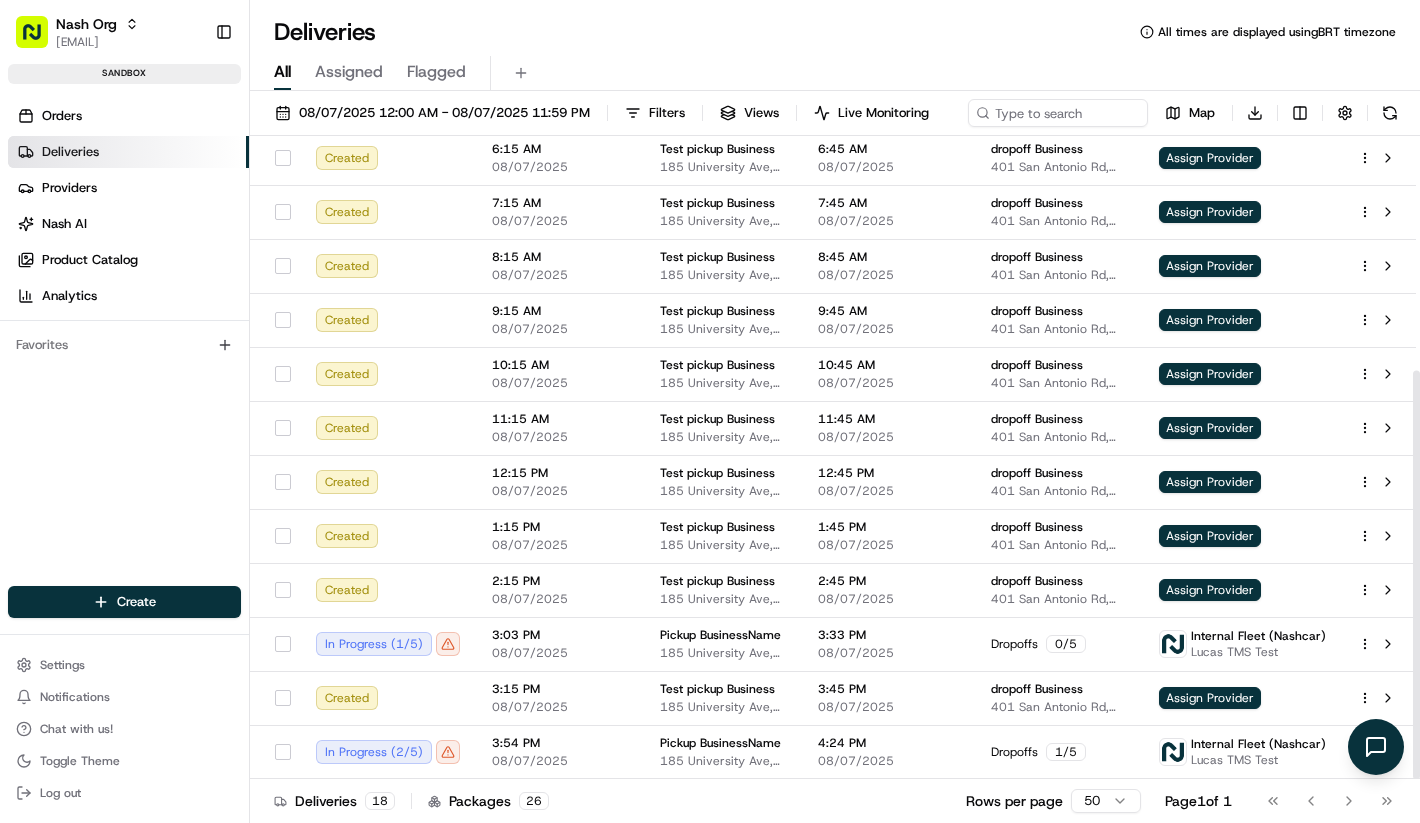 click on "08/07/2025 12:00 AM - 08/07/2025 11:59 PM Filters Views Live Monitoring Map Download" at bounding box center [835, 117] 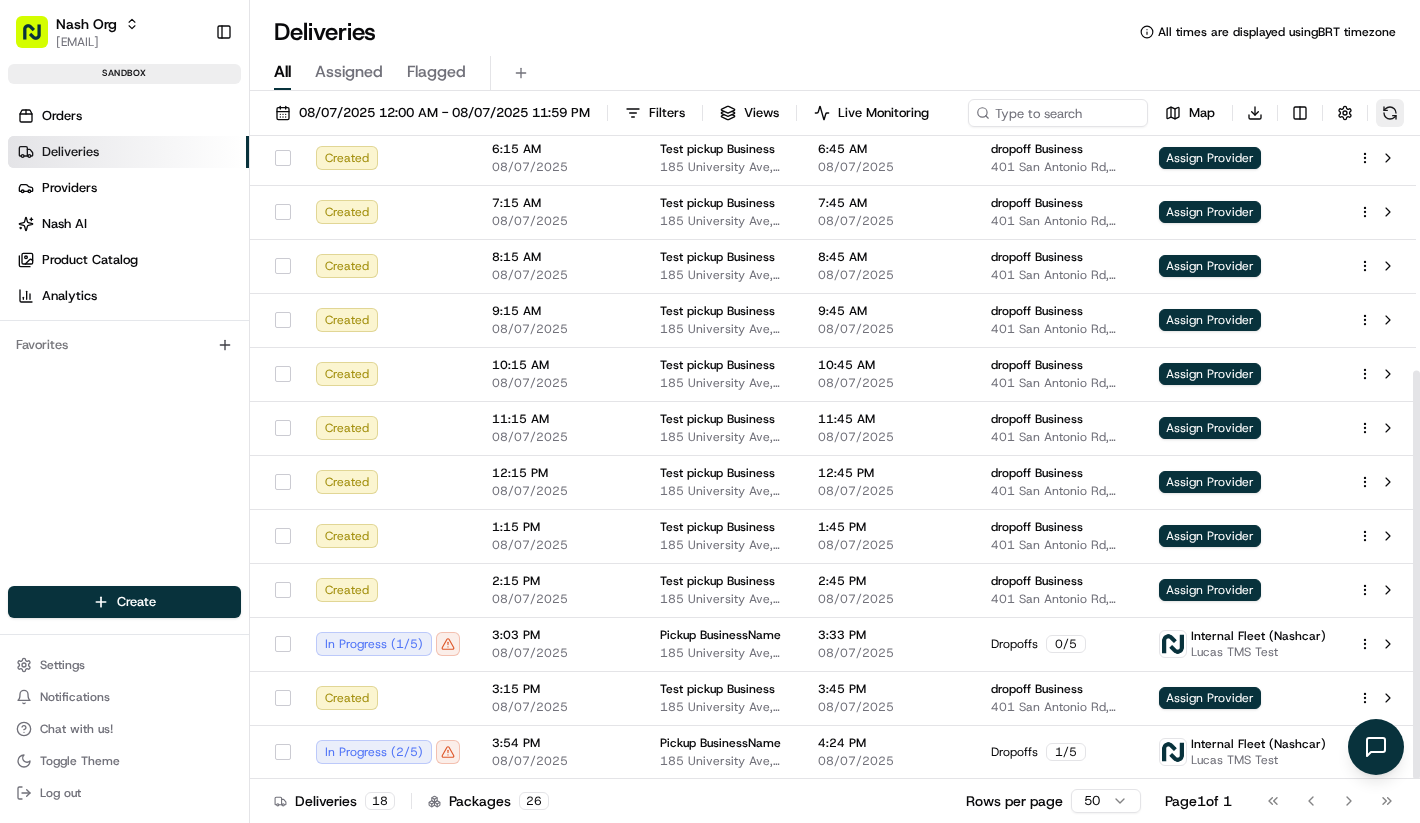 click at bounding box center [1390, 113] 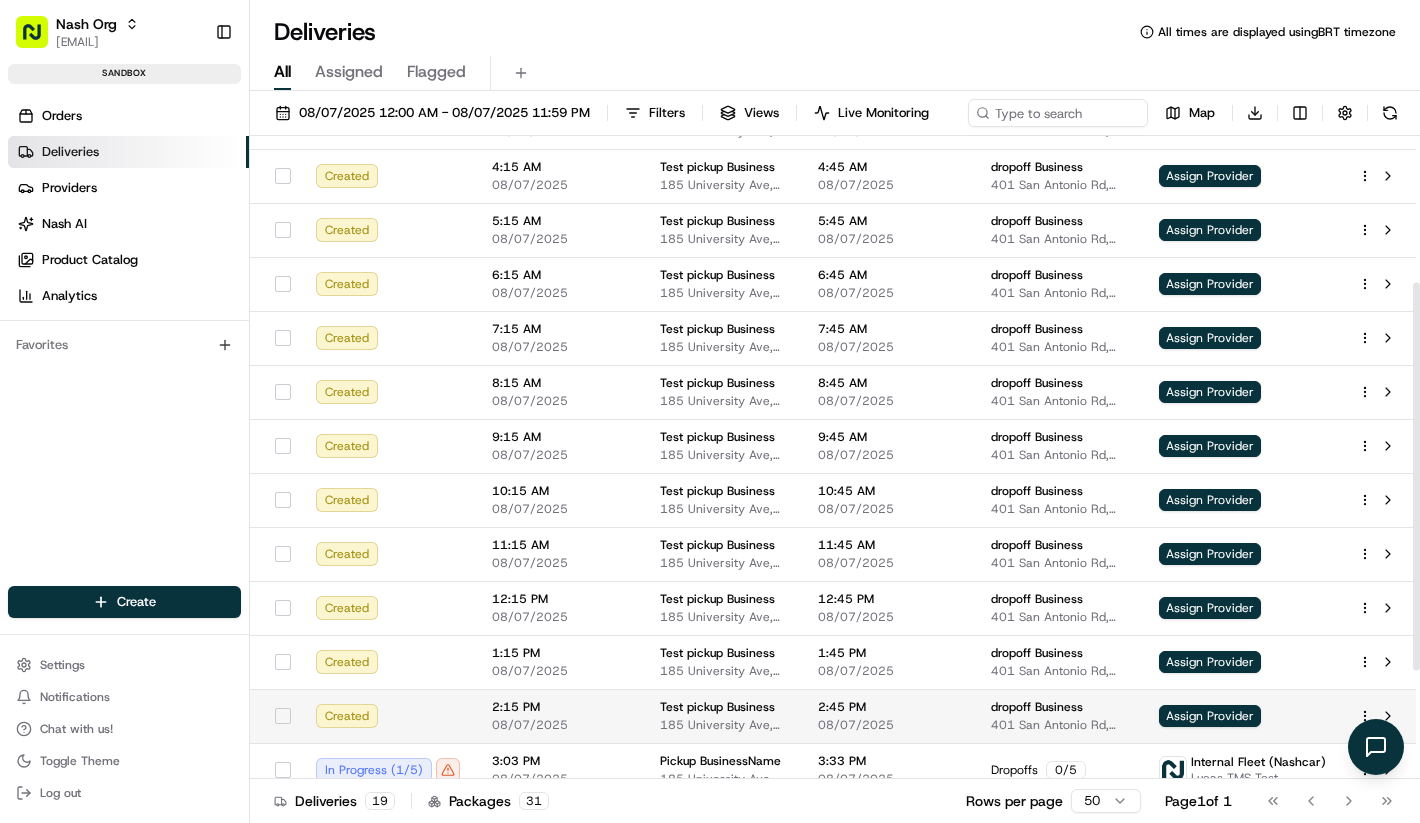 scroll, scrollTop: 423, scrollLeft: 0, axis: vertical 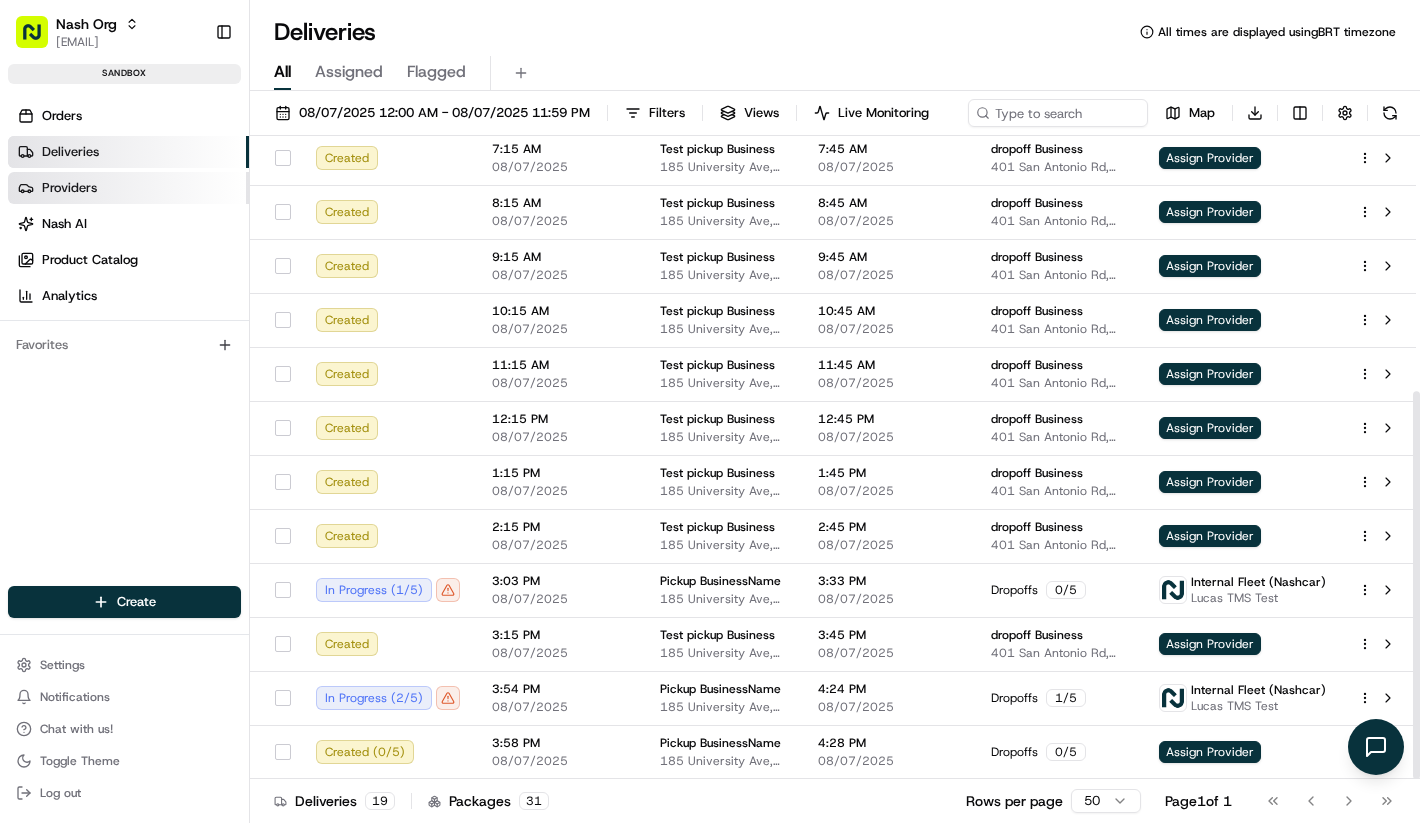 click on "Providers" at bounding box center (128, 188) 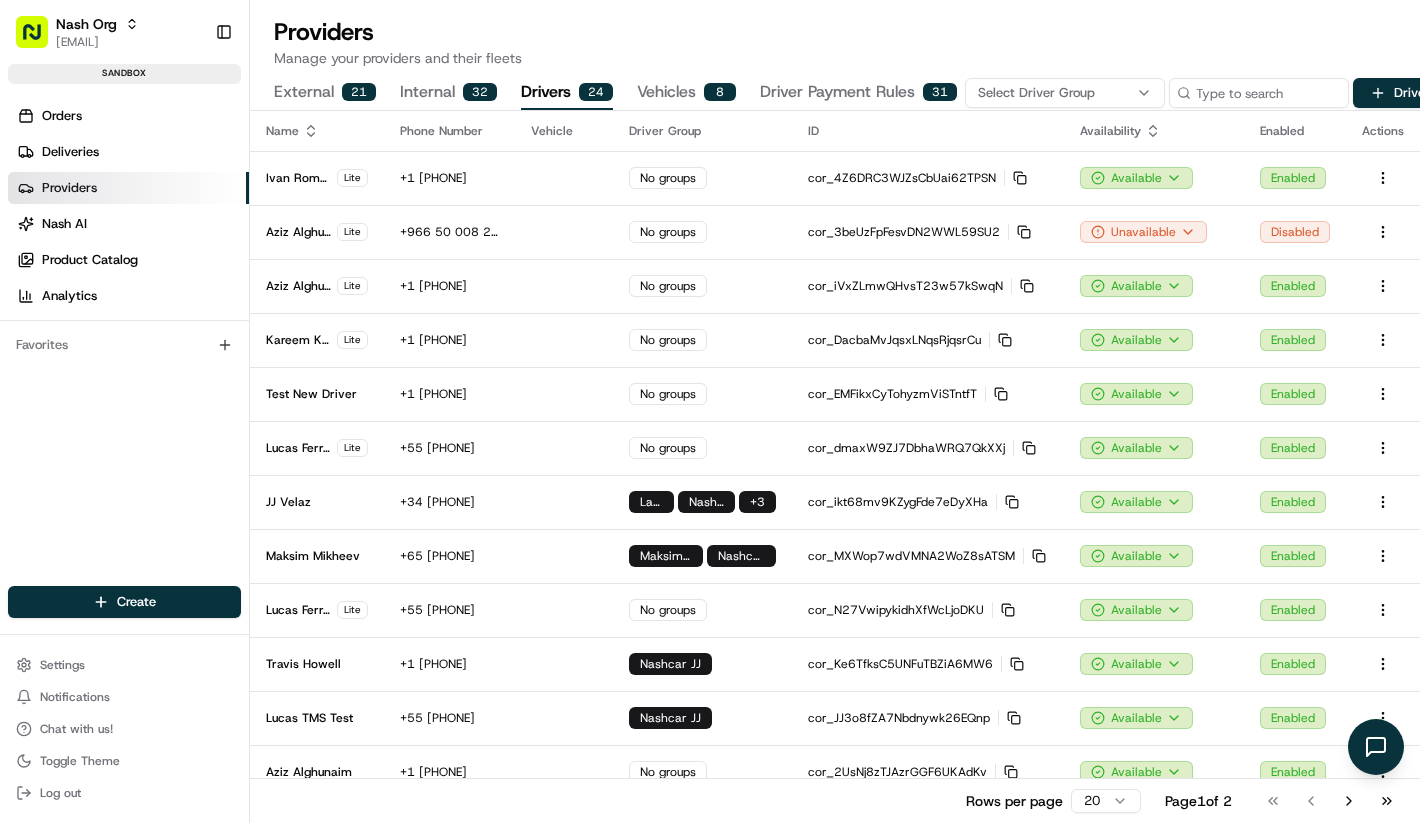 click on "24" at bounding box center (596, 92) 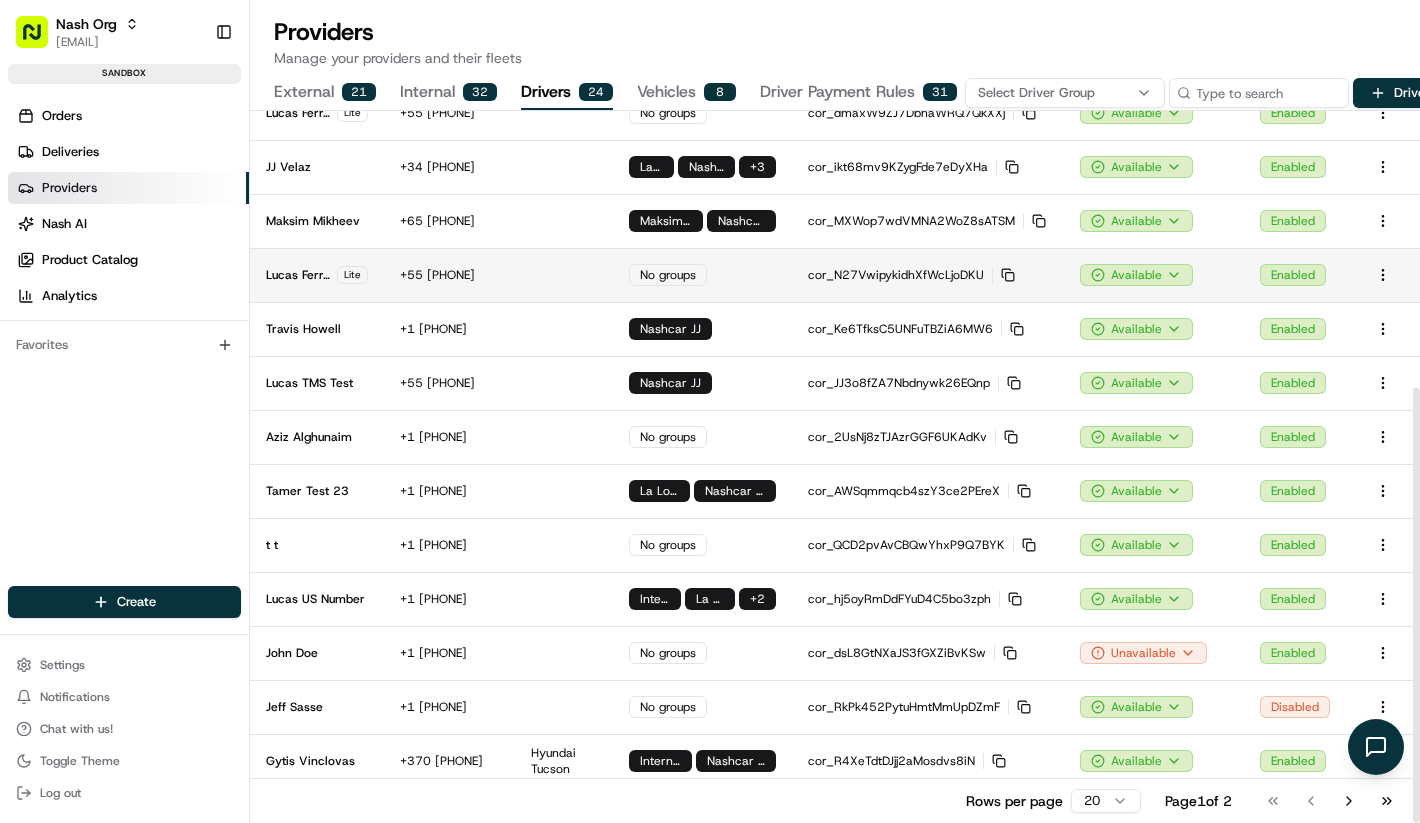 scroll, scrollTop: 453, scrollLeft: 0, axis: vertical 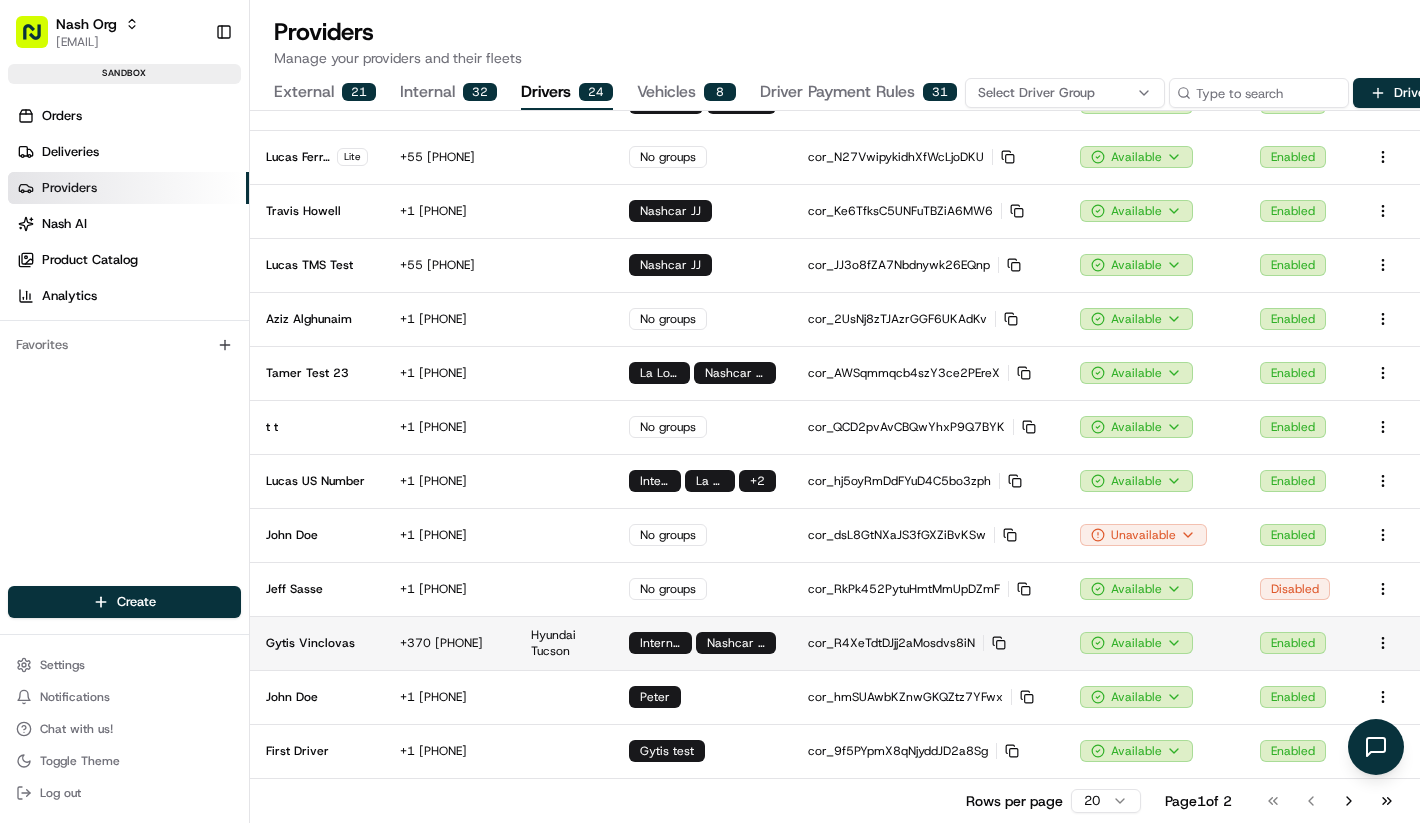 click on "+370 [PHONE]" at bounding box center (449, 643) 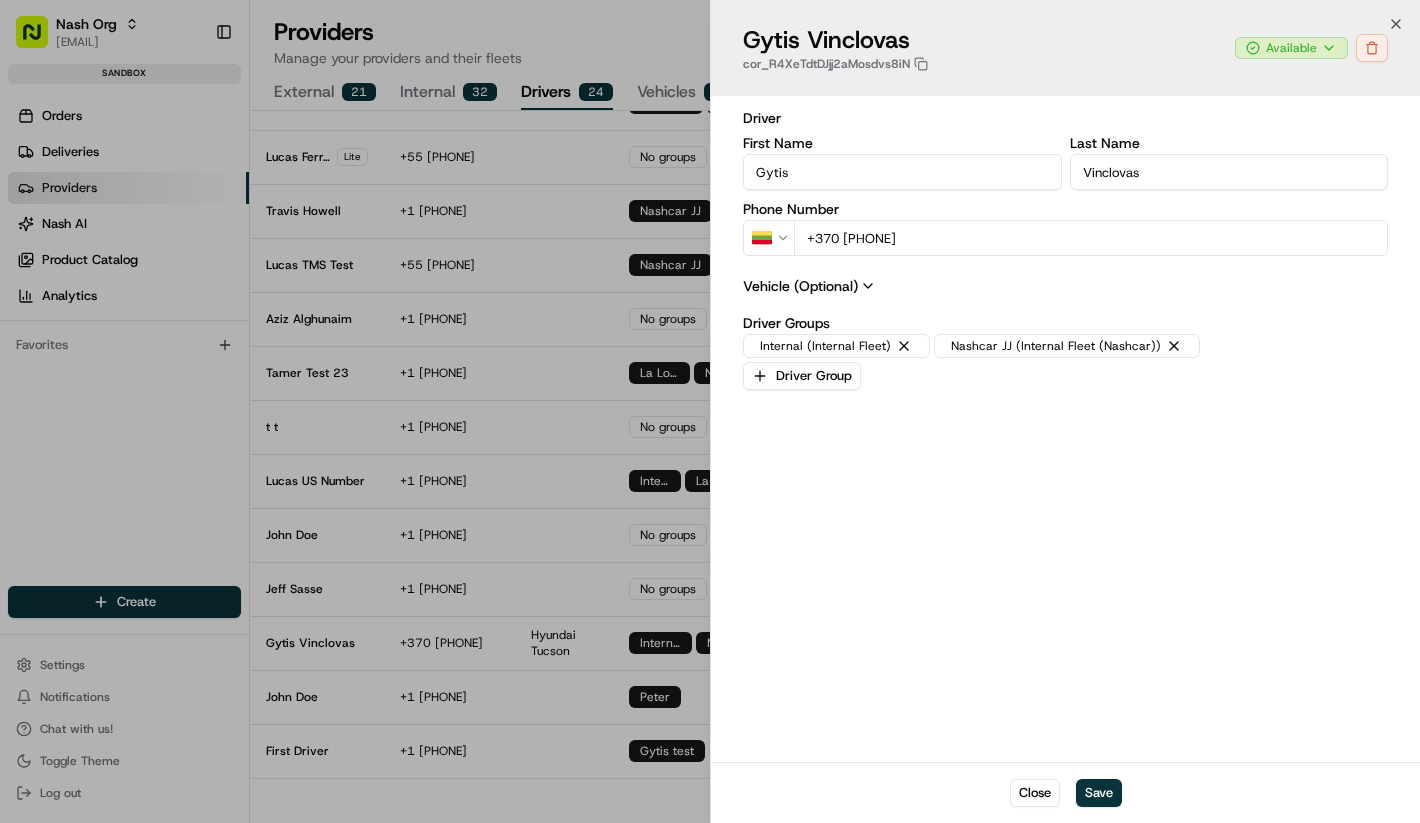 type 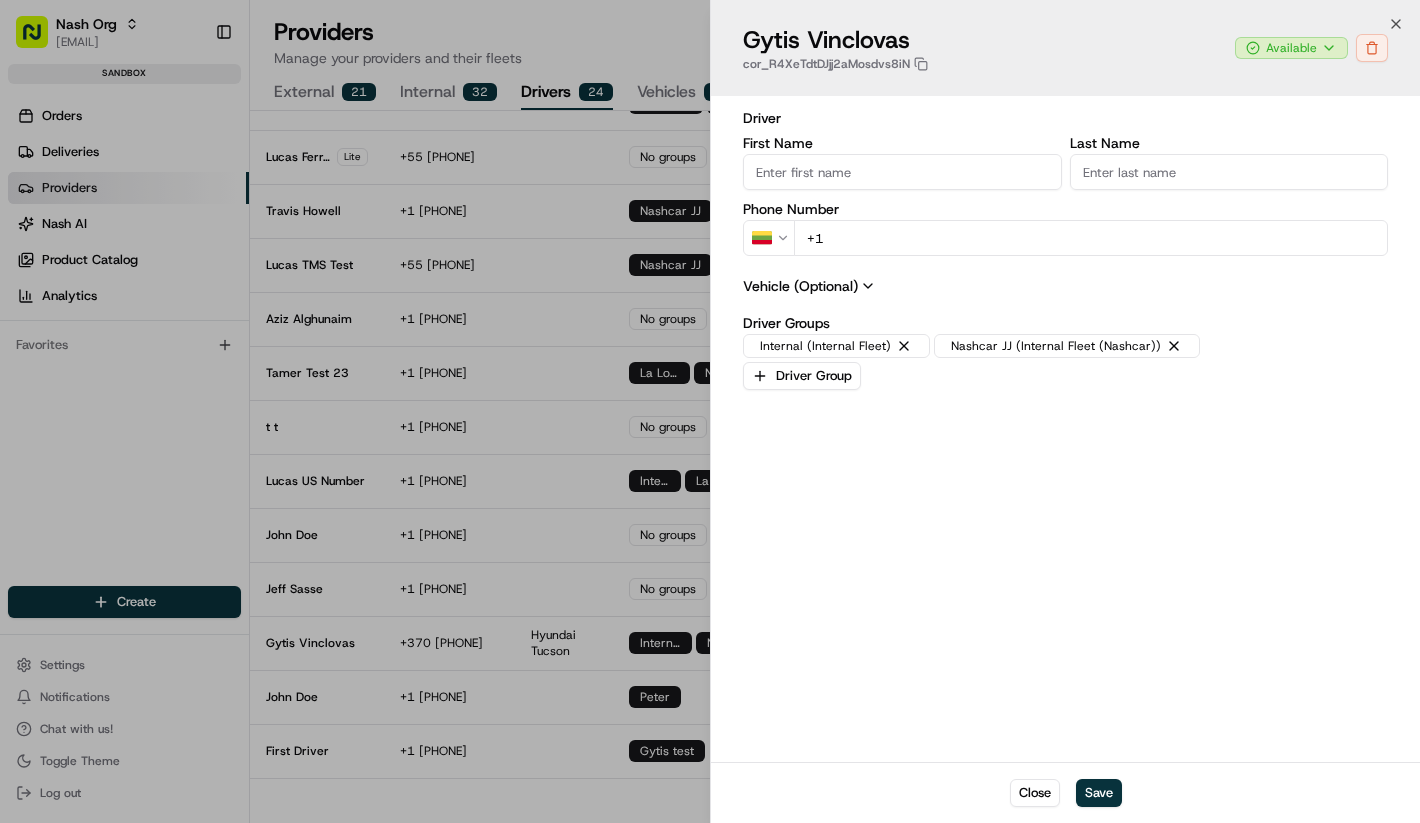 click at bounding box center (710, 411) 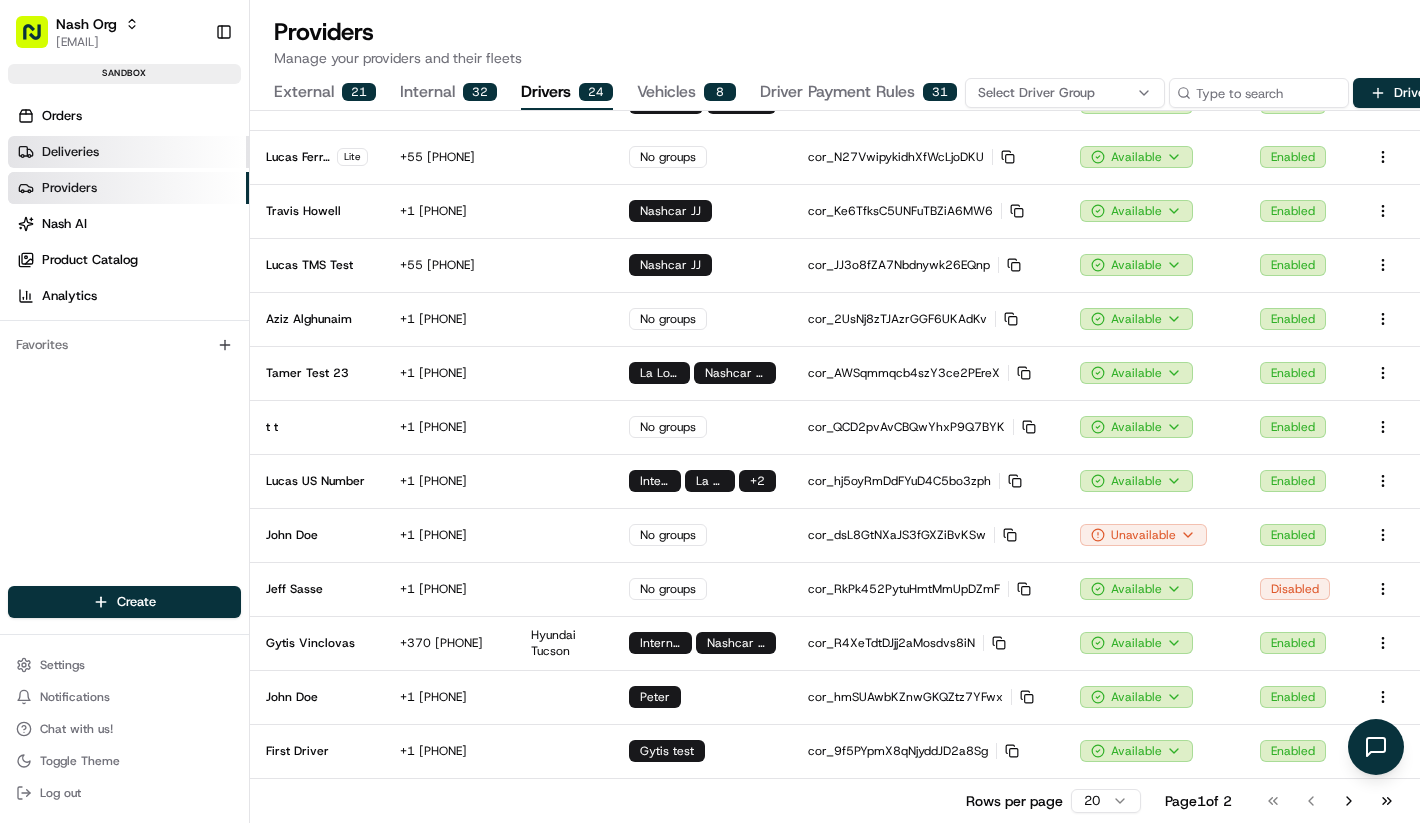 click on "Deliveries" at bounding box center (70, 152) 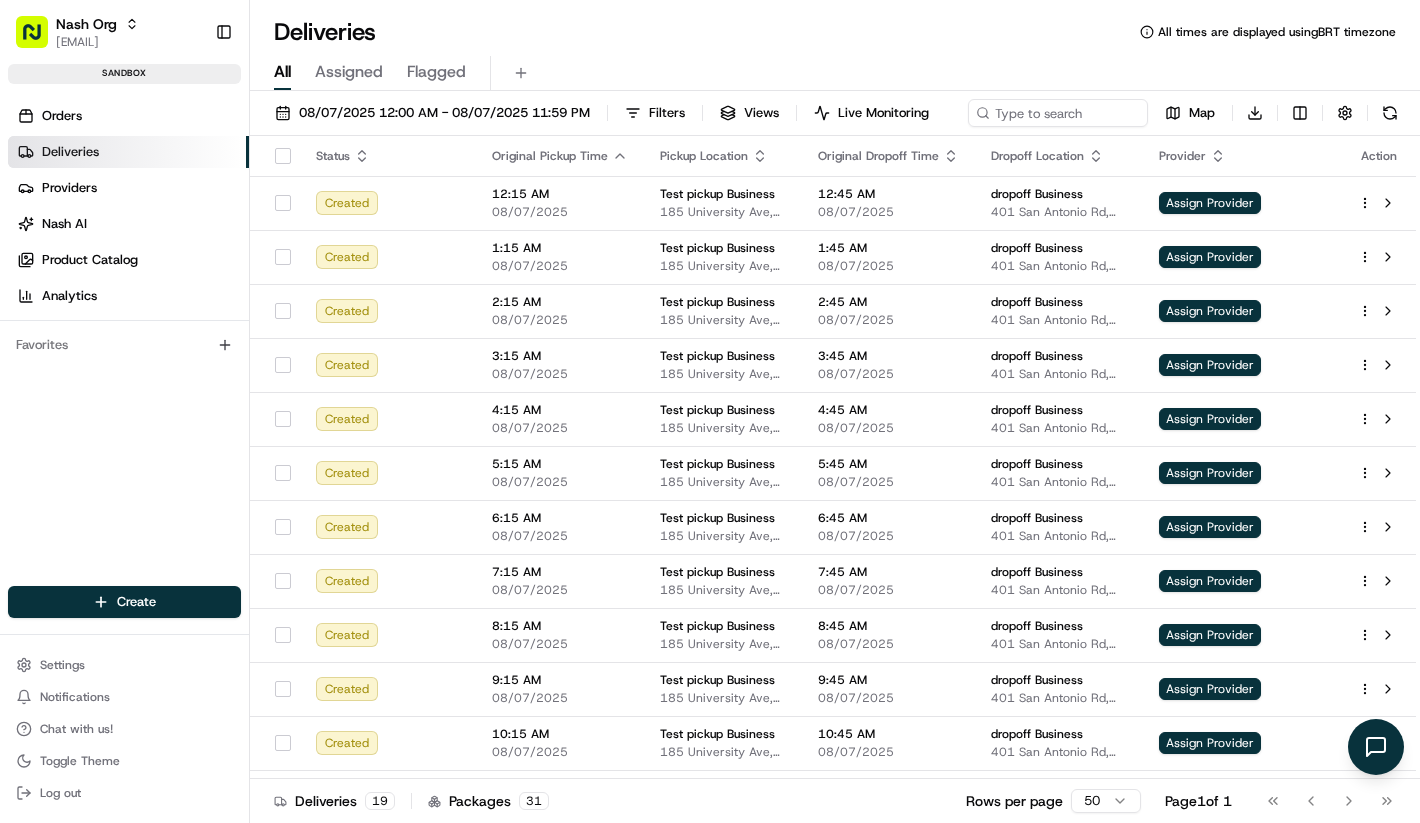 scroll, scrollTop: 423, scrollLeft: 0, axis: vertical 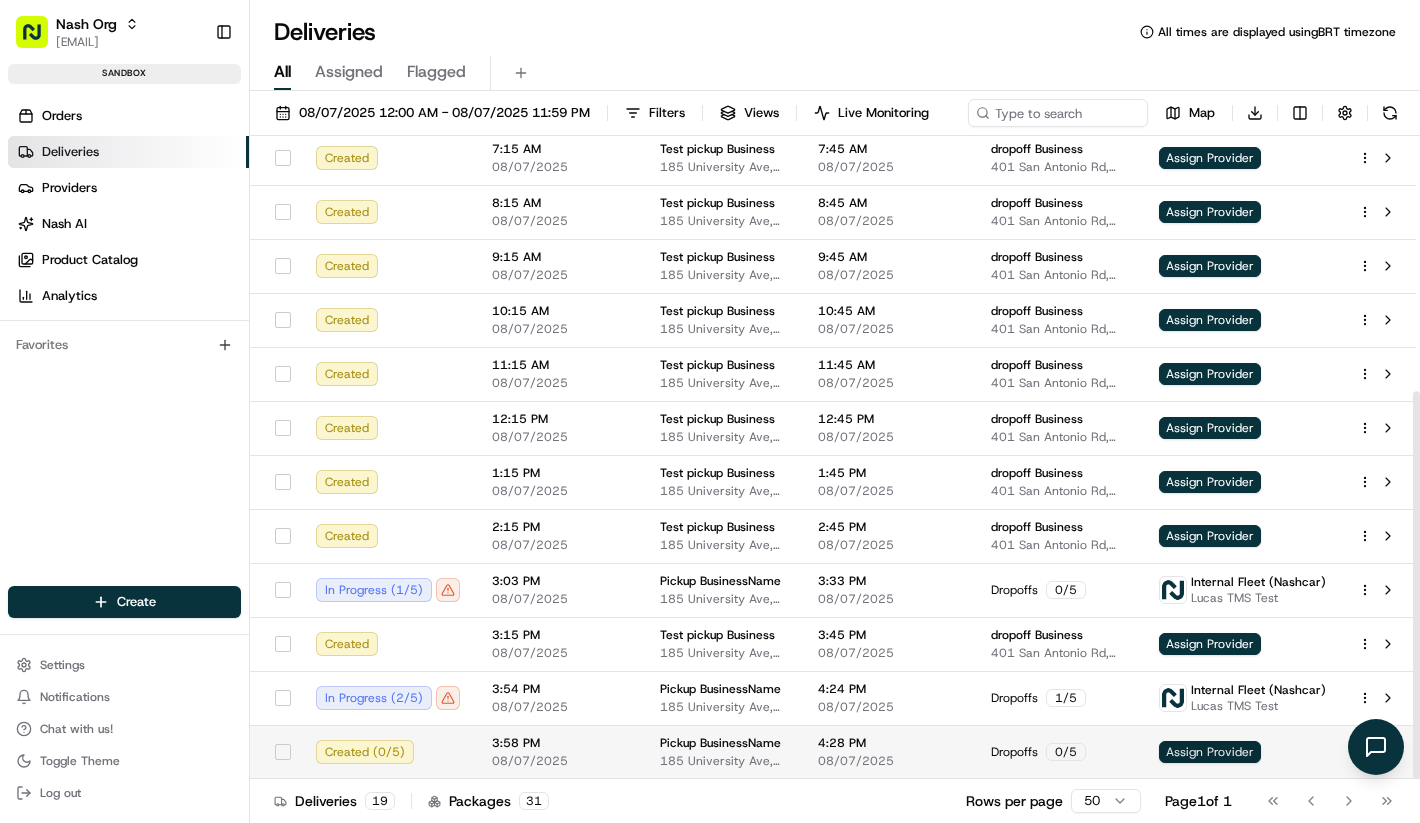 click on "Assign Provider" at bounding box center [1210, 752] 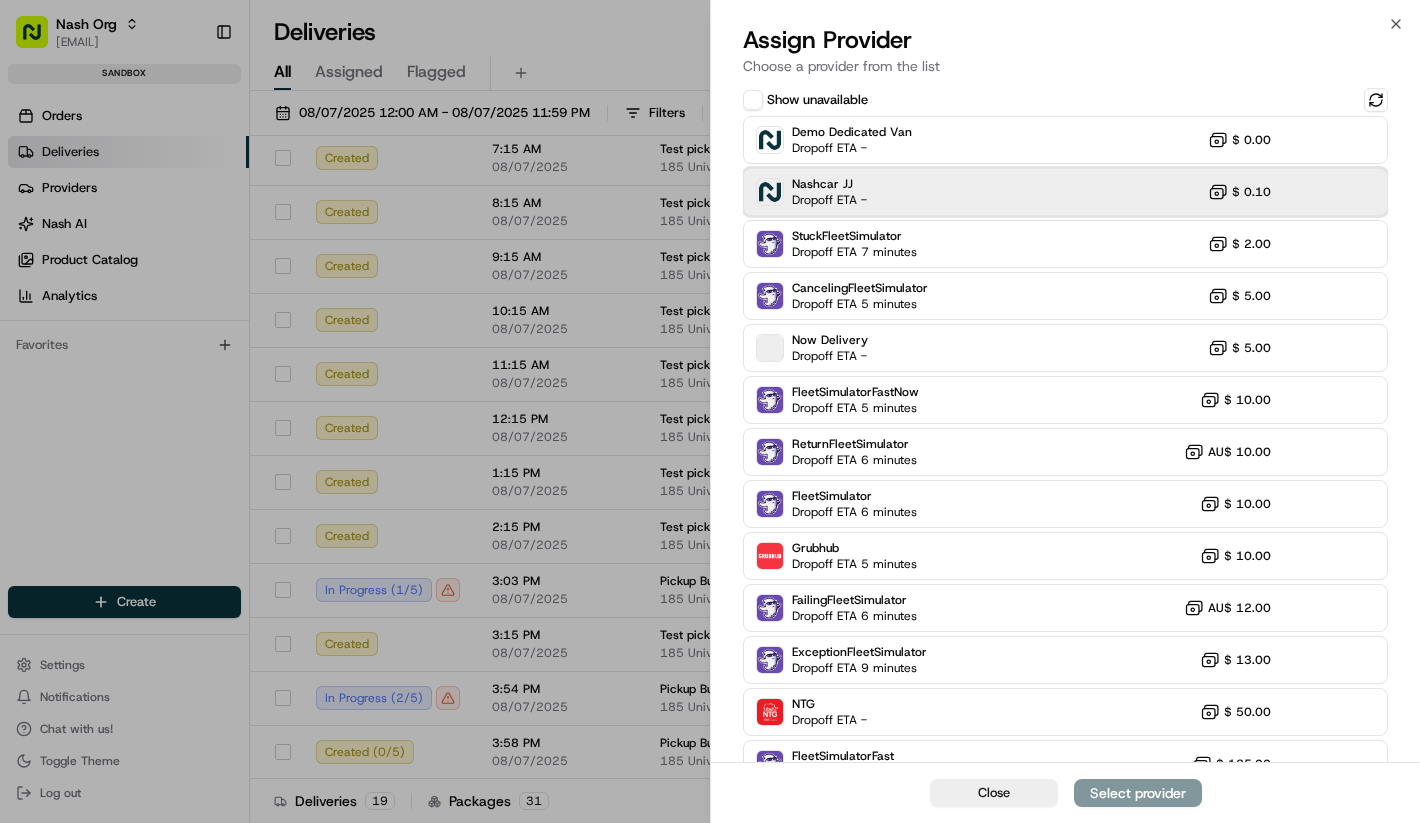 click on "Nashcar JJ Dropoff ETA   - $   0.10" at bounding box center [1065, 192] 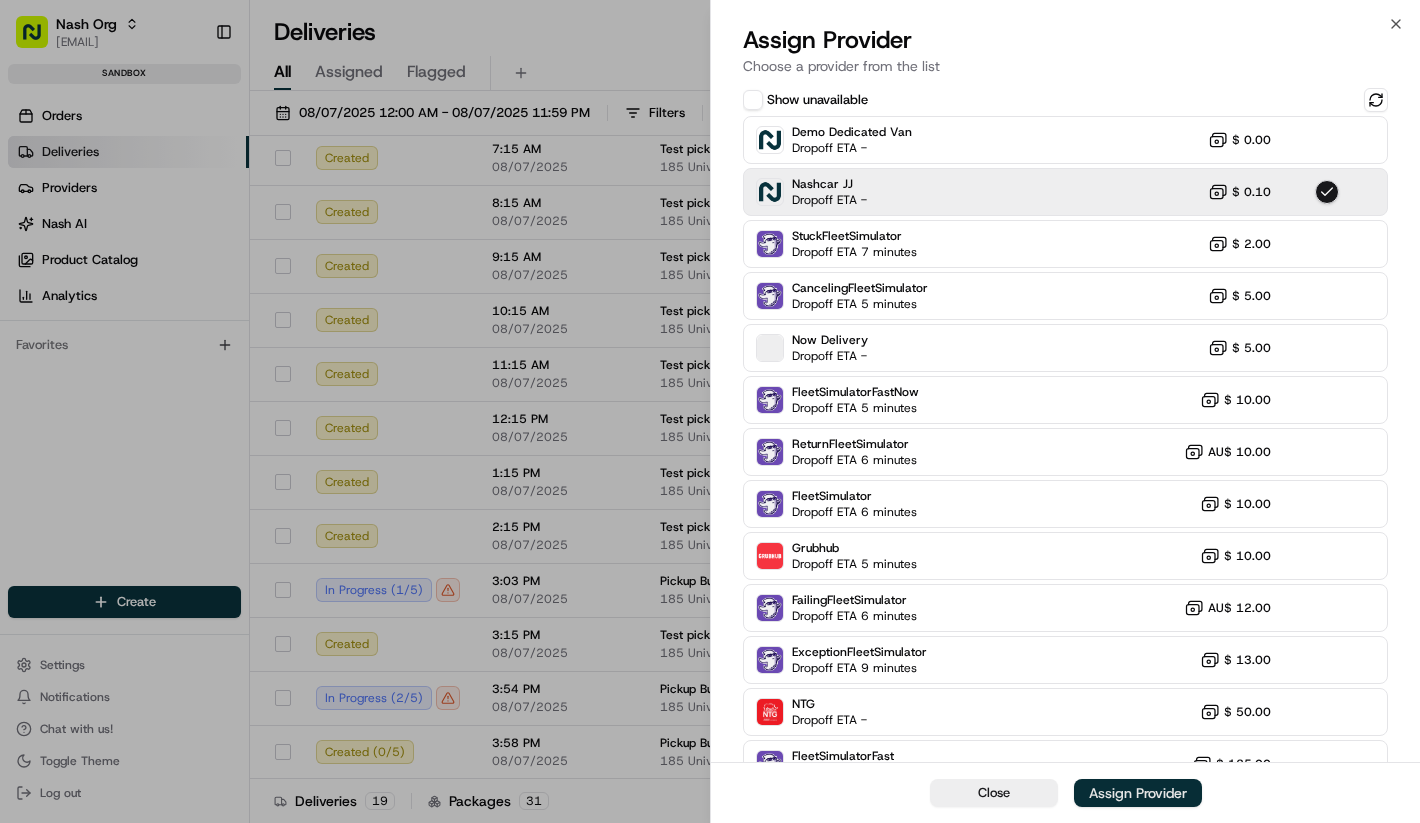 click on "Assign Provider" at bounding box center [1138, 793] 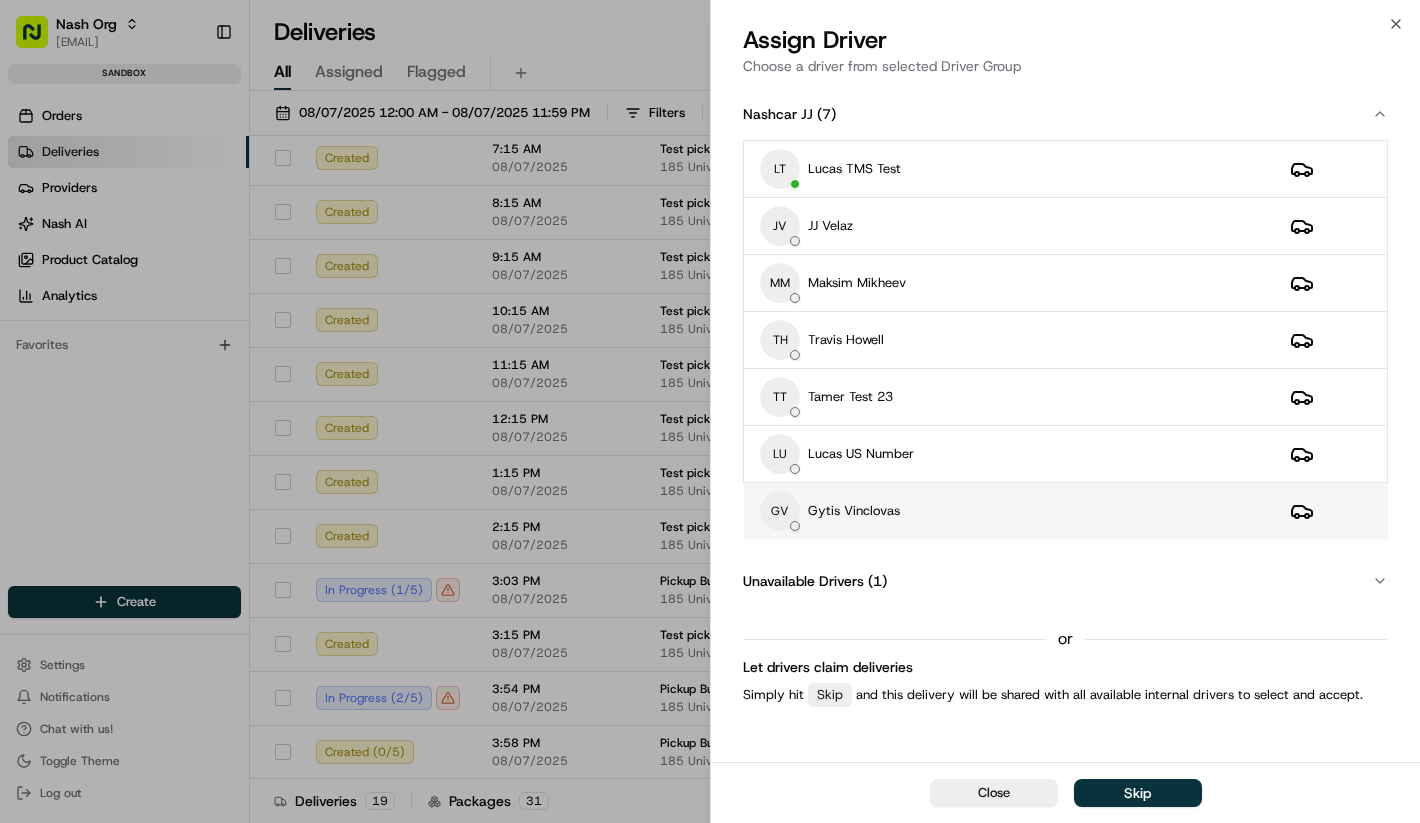 click on "GV Gytis Vinclovas" at bounding box center [1009, 511] 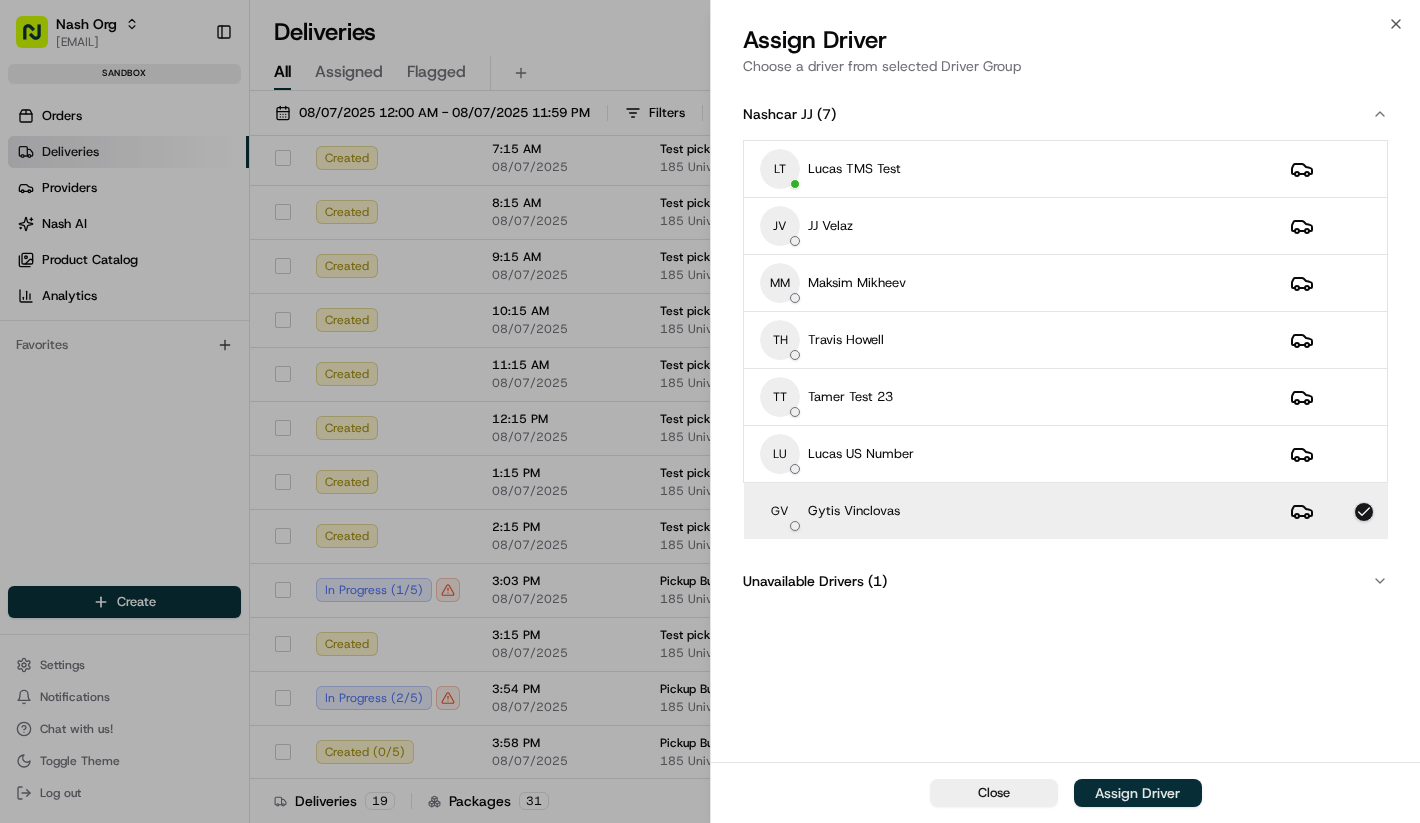 click on "Assign Driver" at bounding box center (1137, 793) 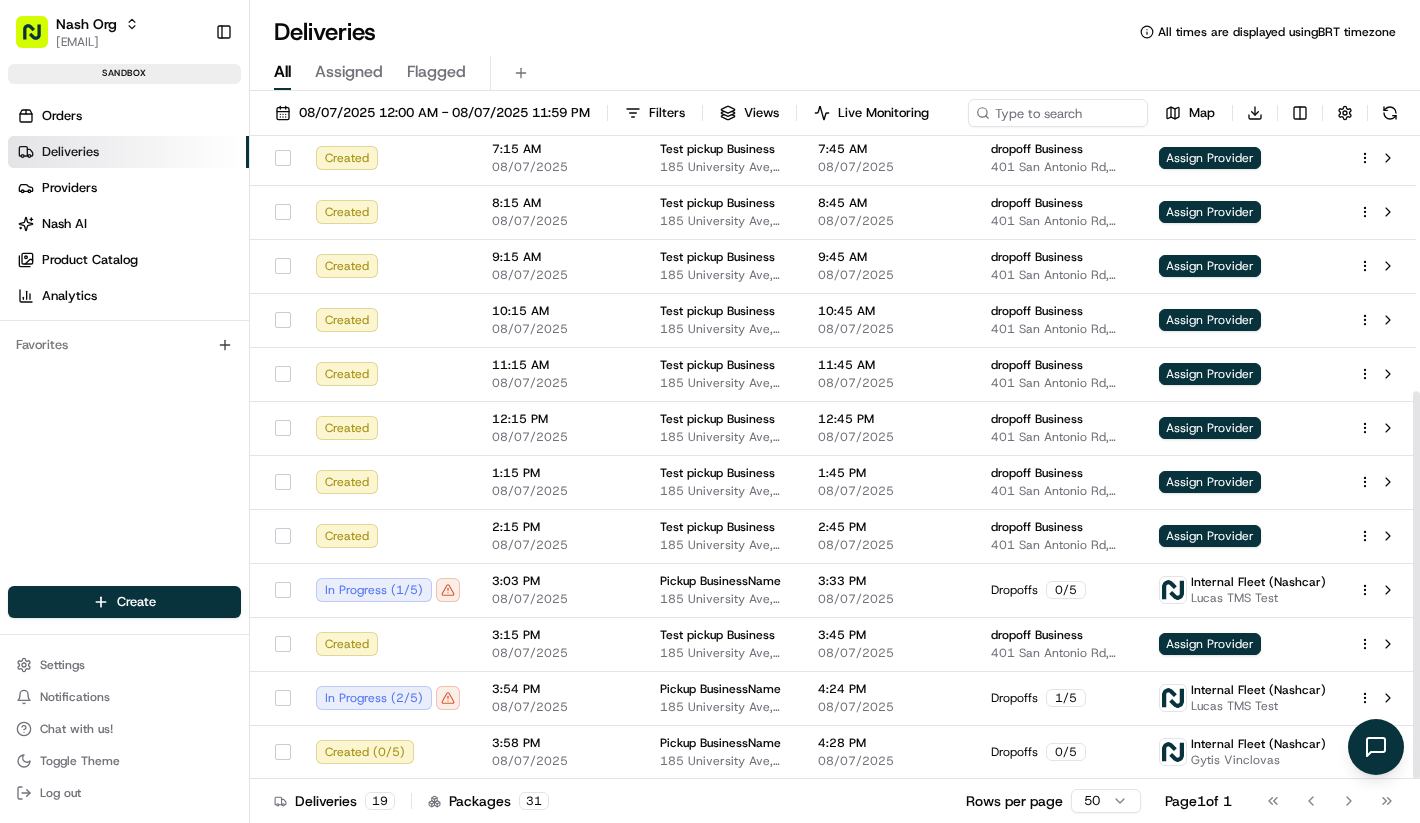 click on "All Assigned Flagged" at bounding box center (835, 73) 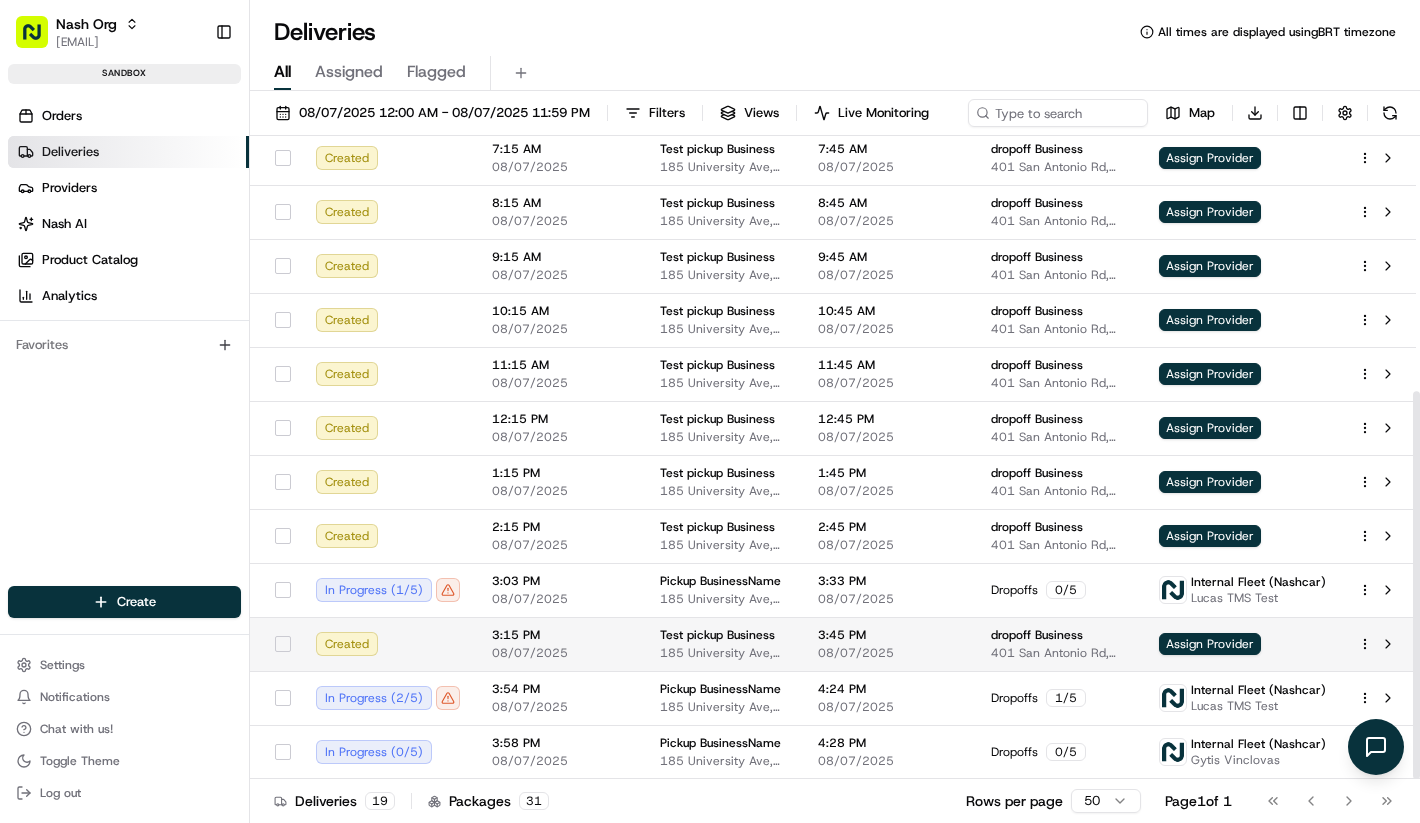 type 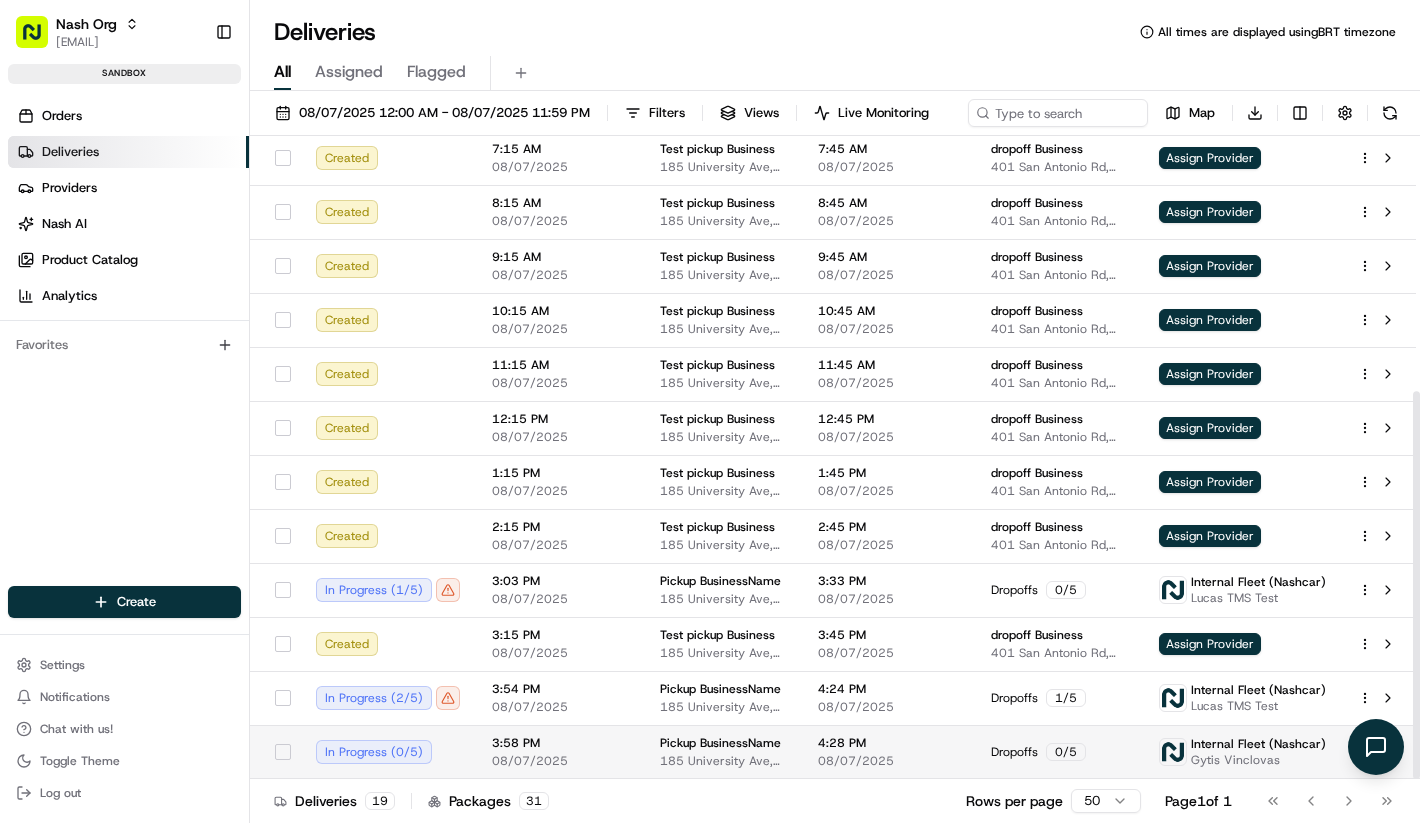 click on "In Progress ( 0 / 5 )" at bounding box center [388, 752] 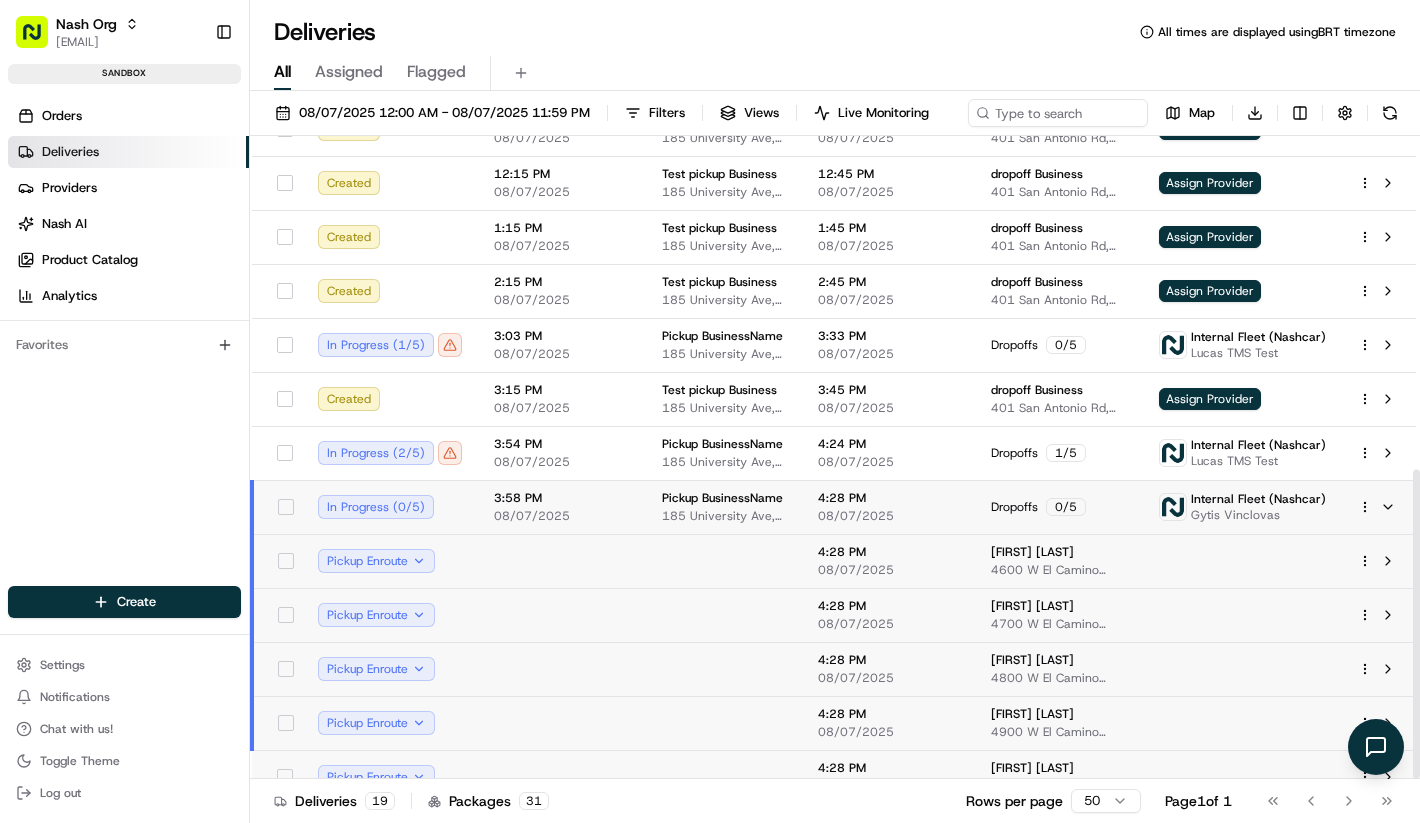 scroll, scrollTop: 693, scrollLeft: 0, axis: vertical 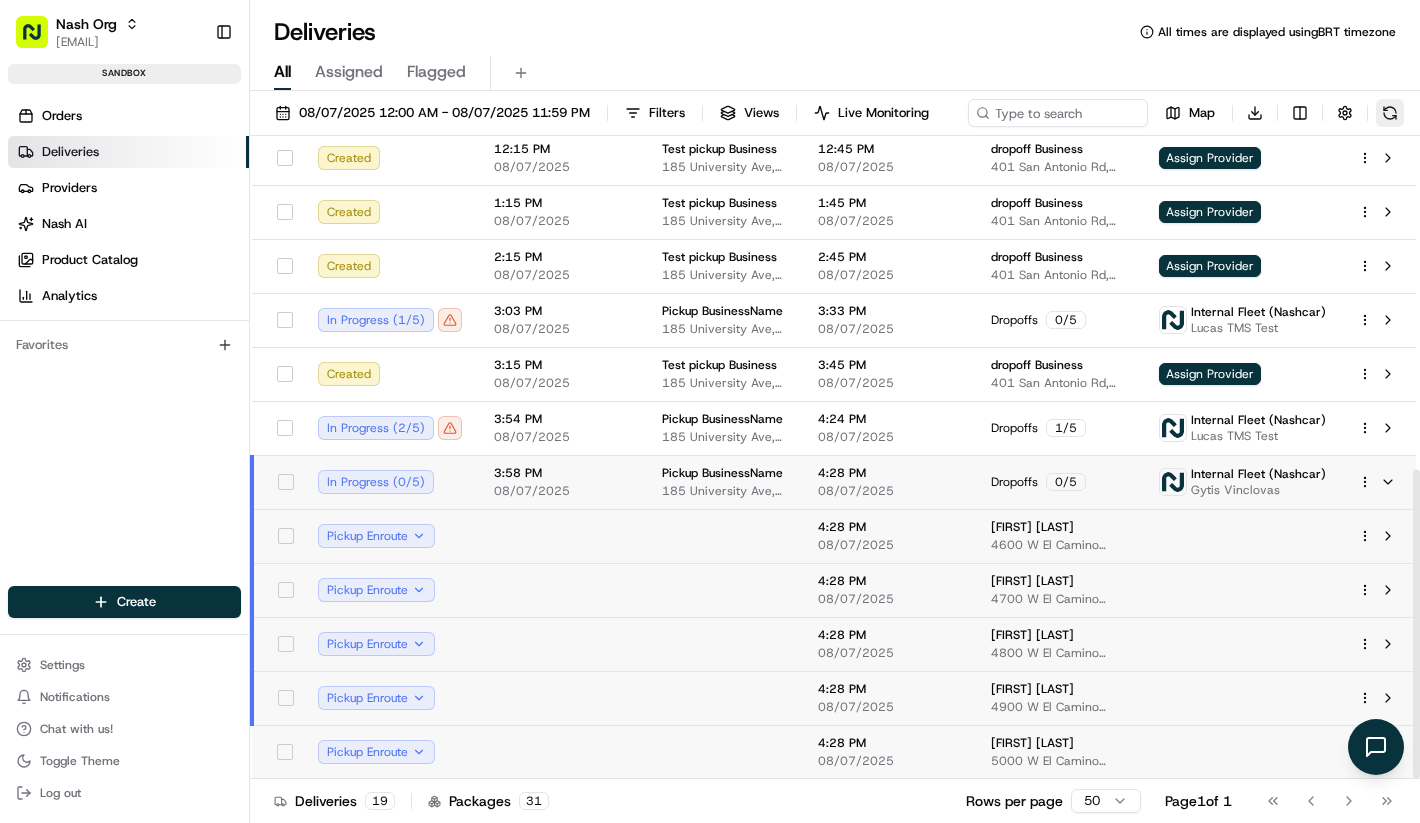 click at bounding box center [1390, 113] 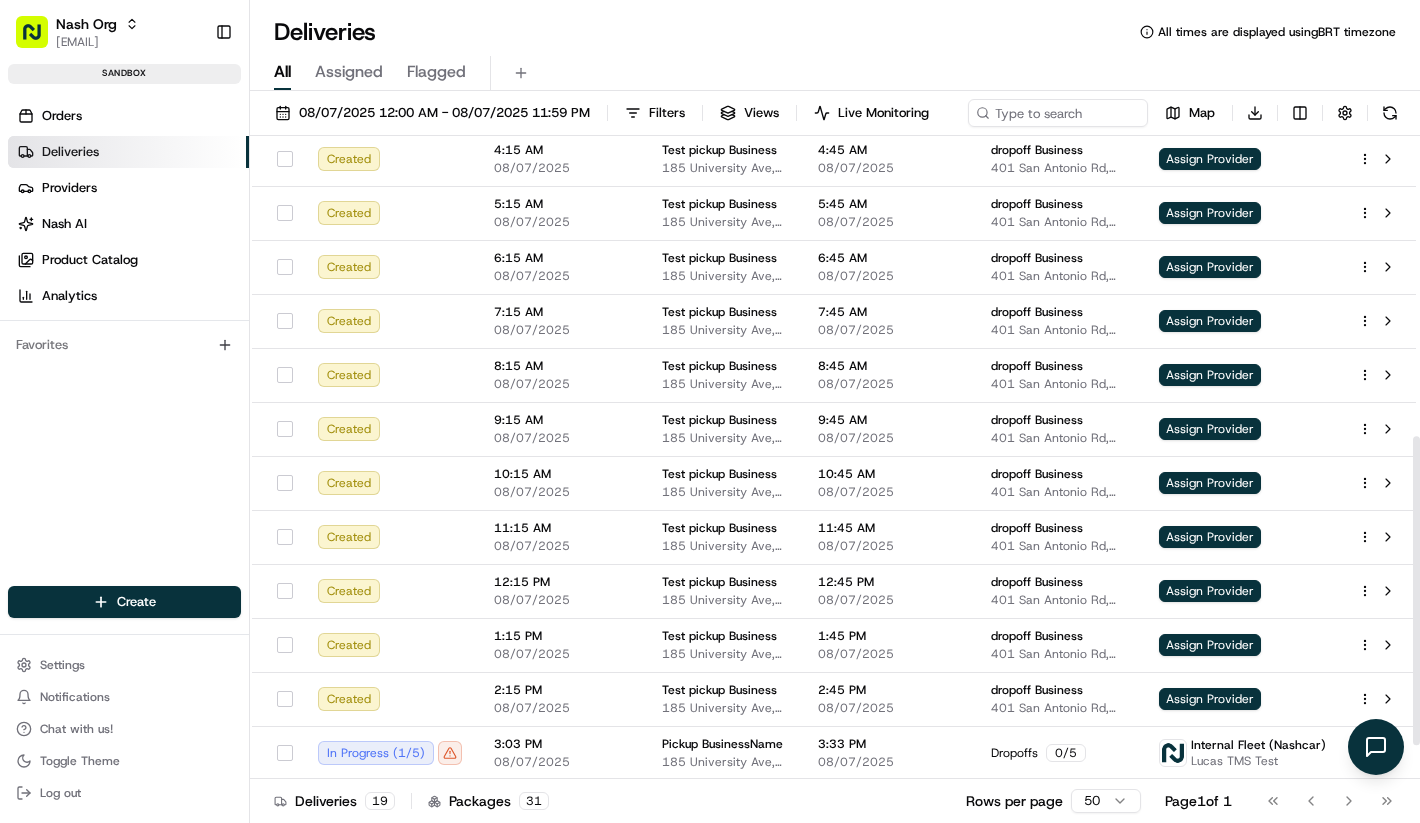 scroll, scrollTop: 693, scrollLeft: 0, axis: vertical 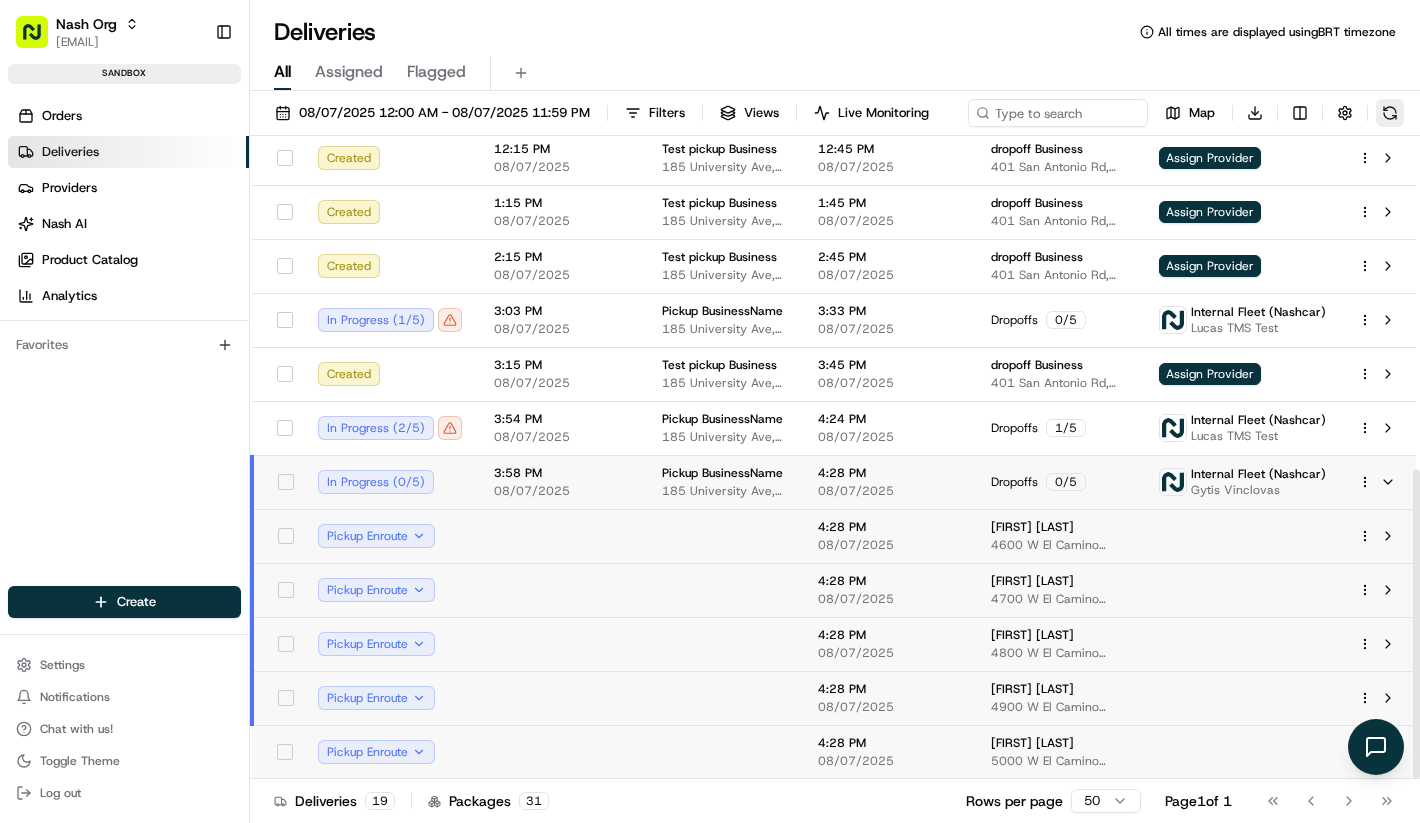 click at bounding box center [1390, 113] 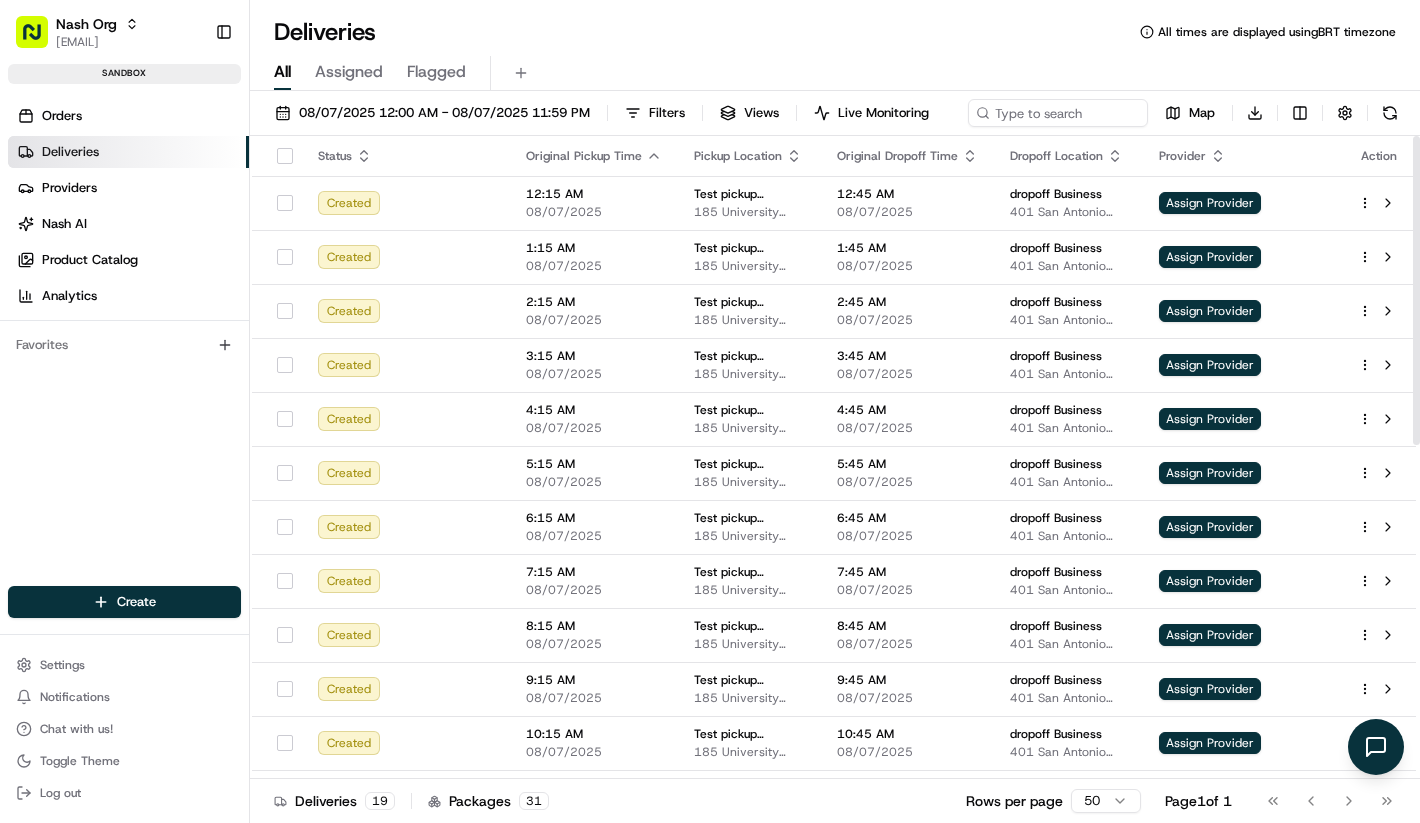 scroll, scrollTop: 693, scrollLeft: 0, axis: vertical 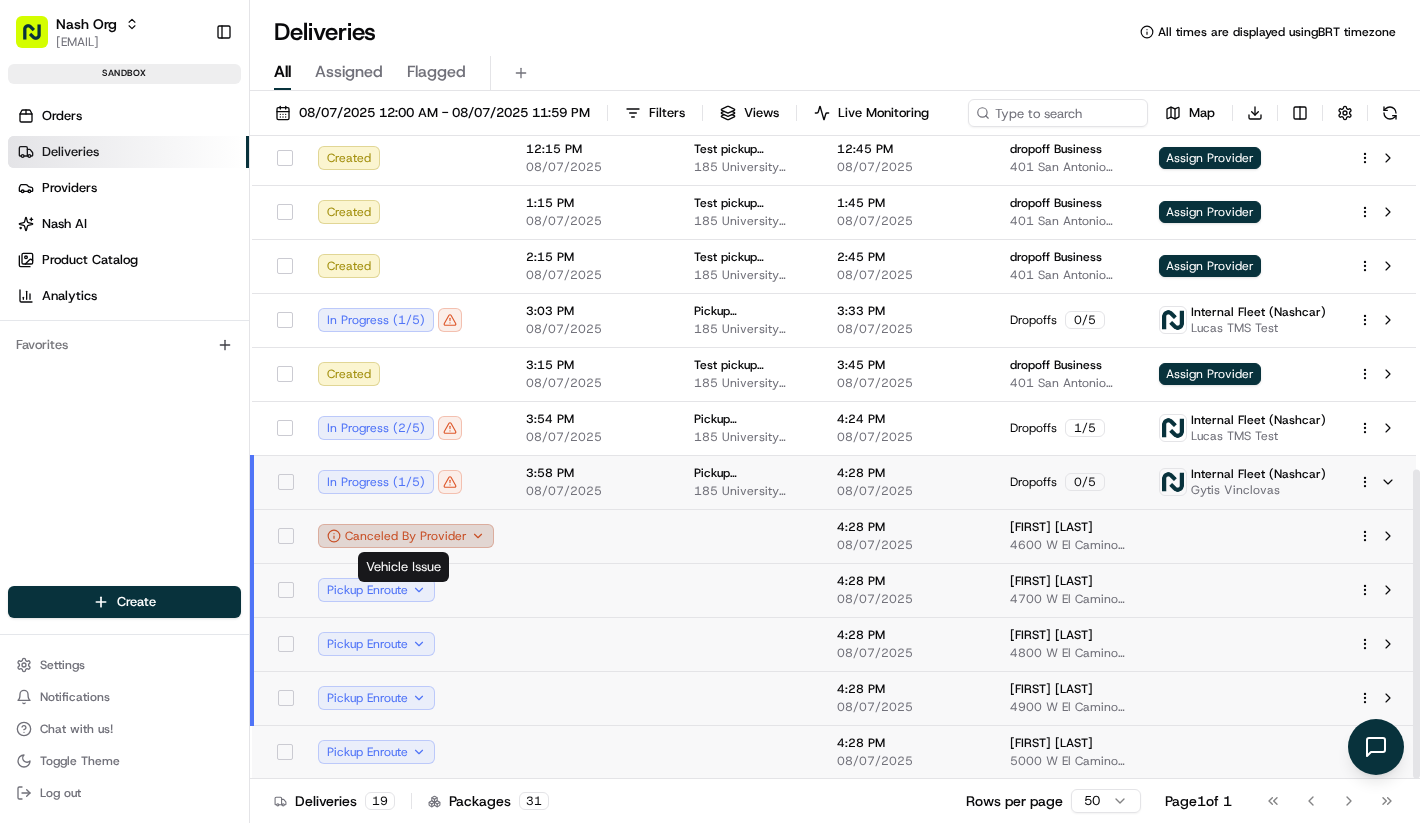 click on "Canceled By Provider" at bounding box center (406, 536) 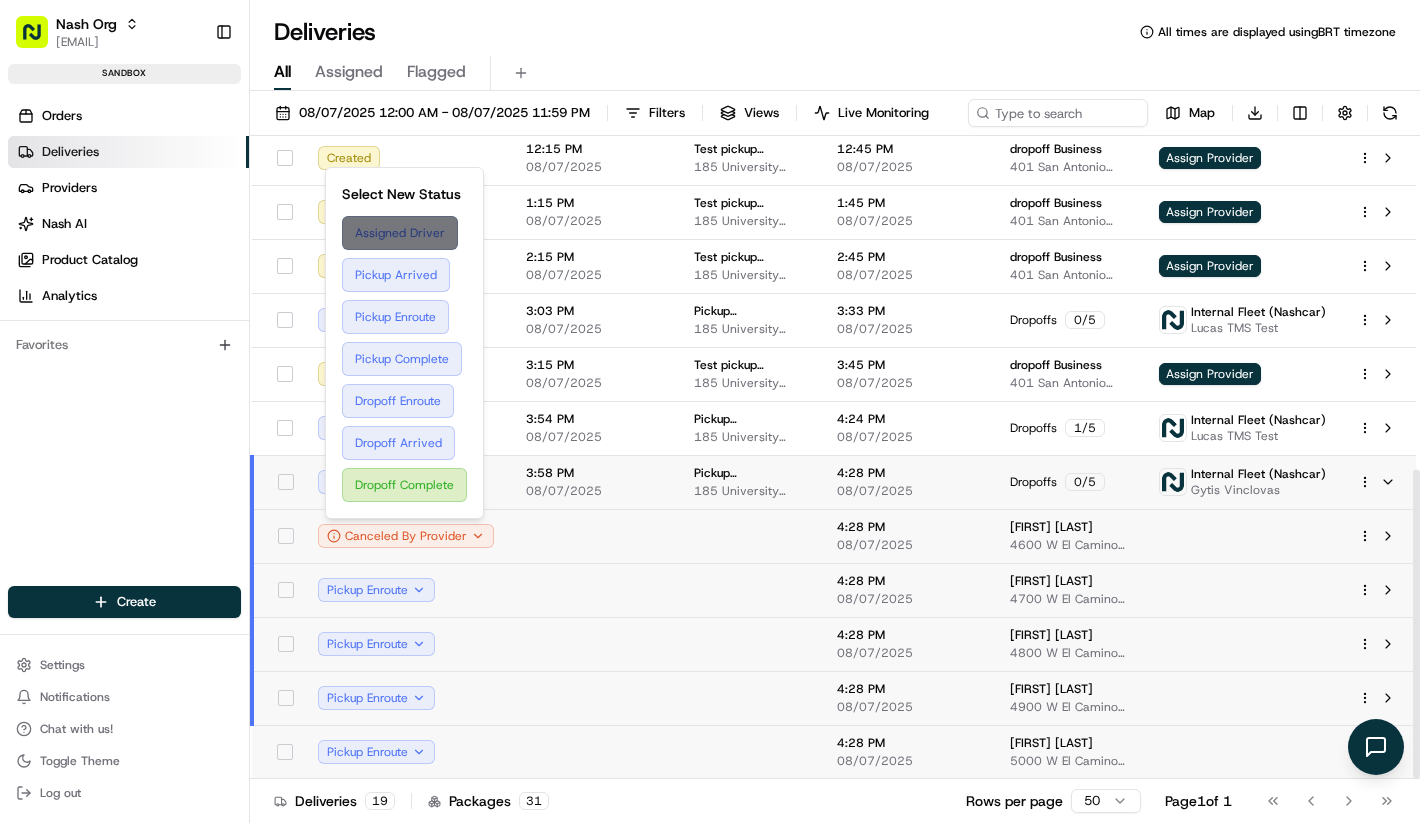 click on "Assigned Driver" at bounding box center (404, 233) 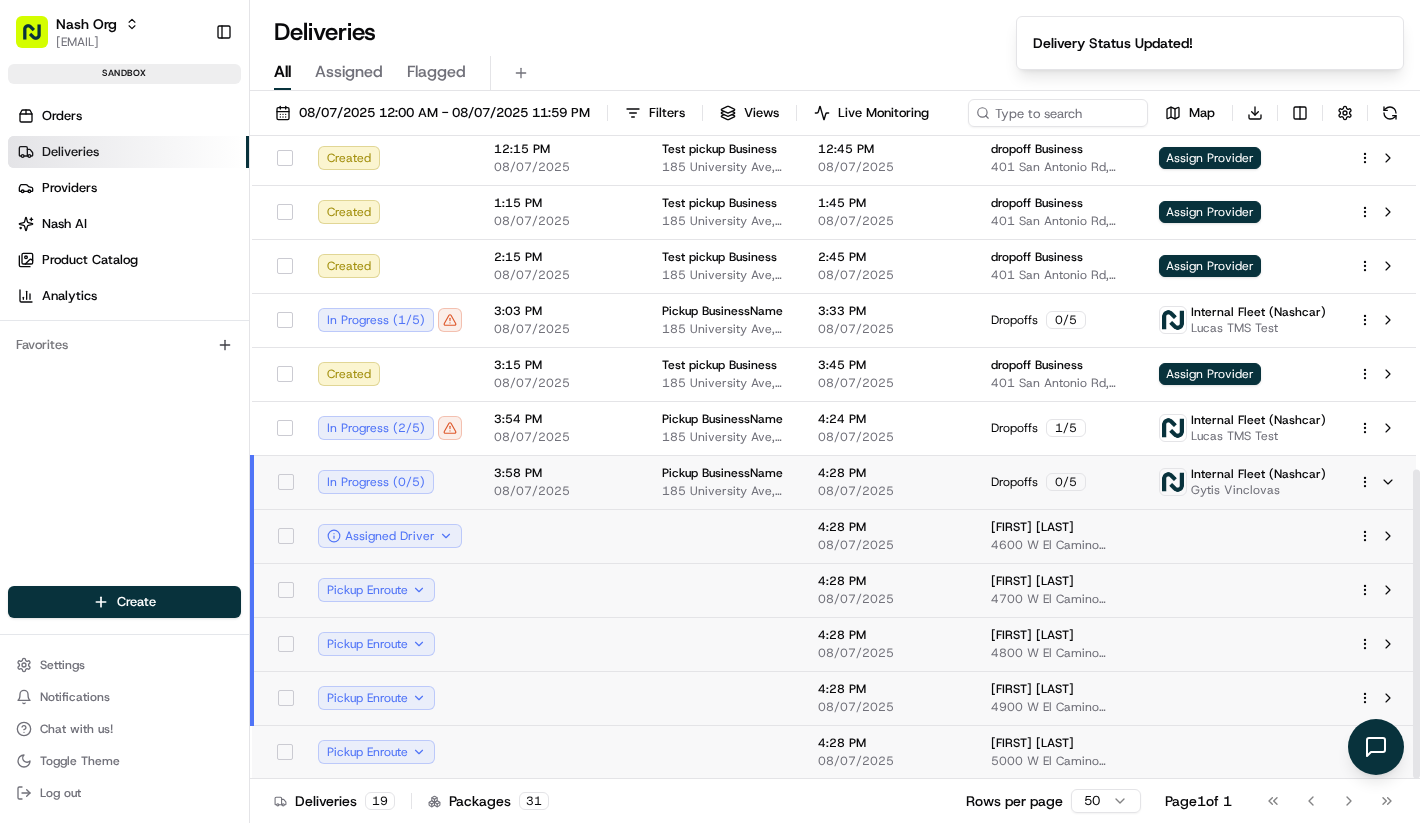 type 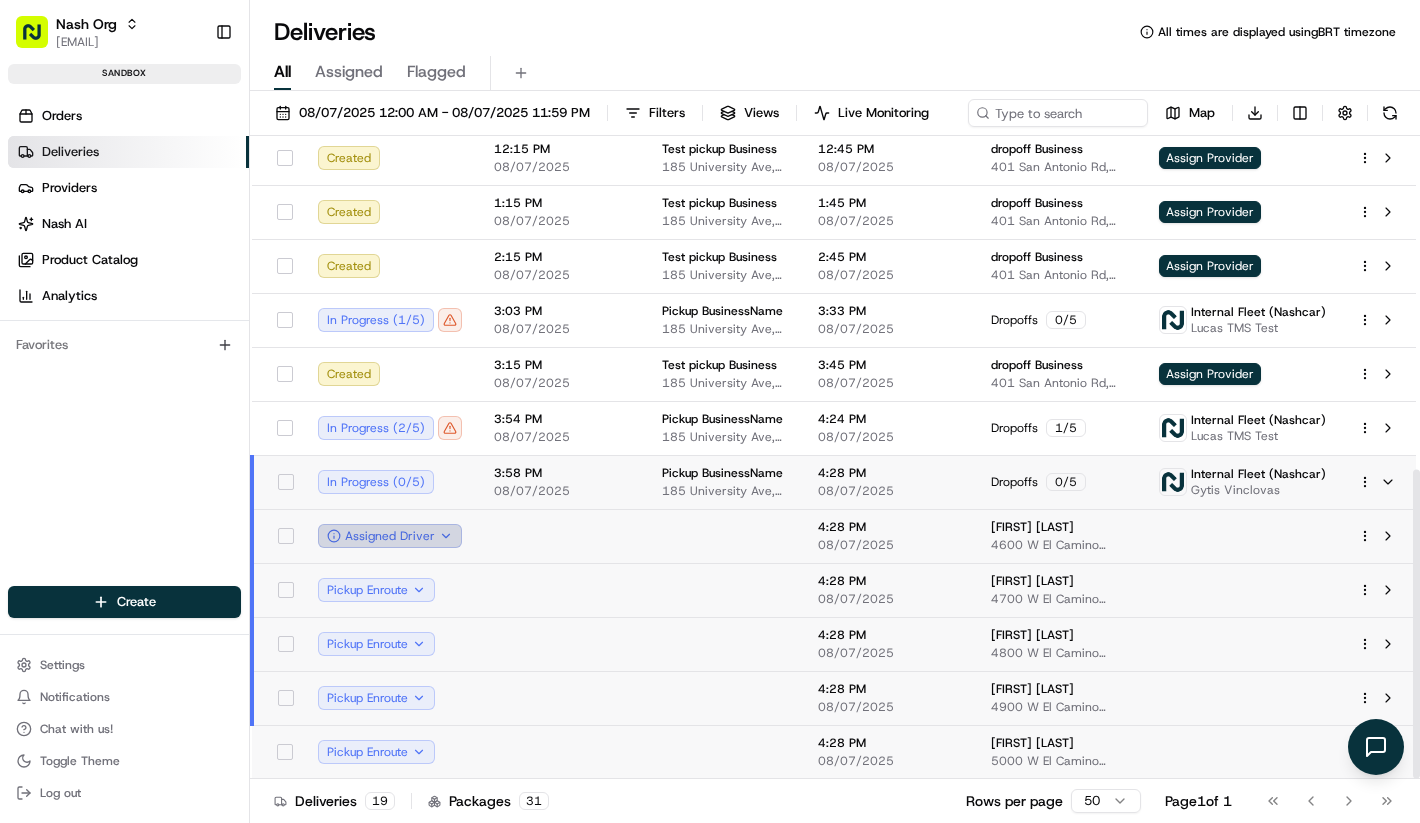 click on "Assigned Driver" at bounding box center (390, 536) 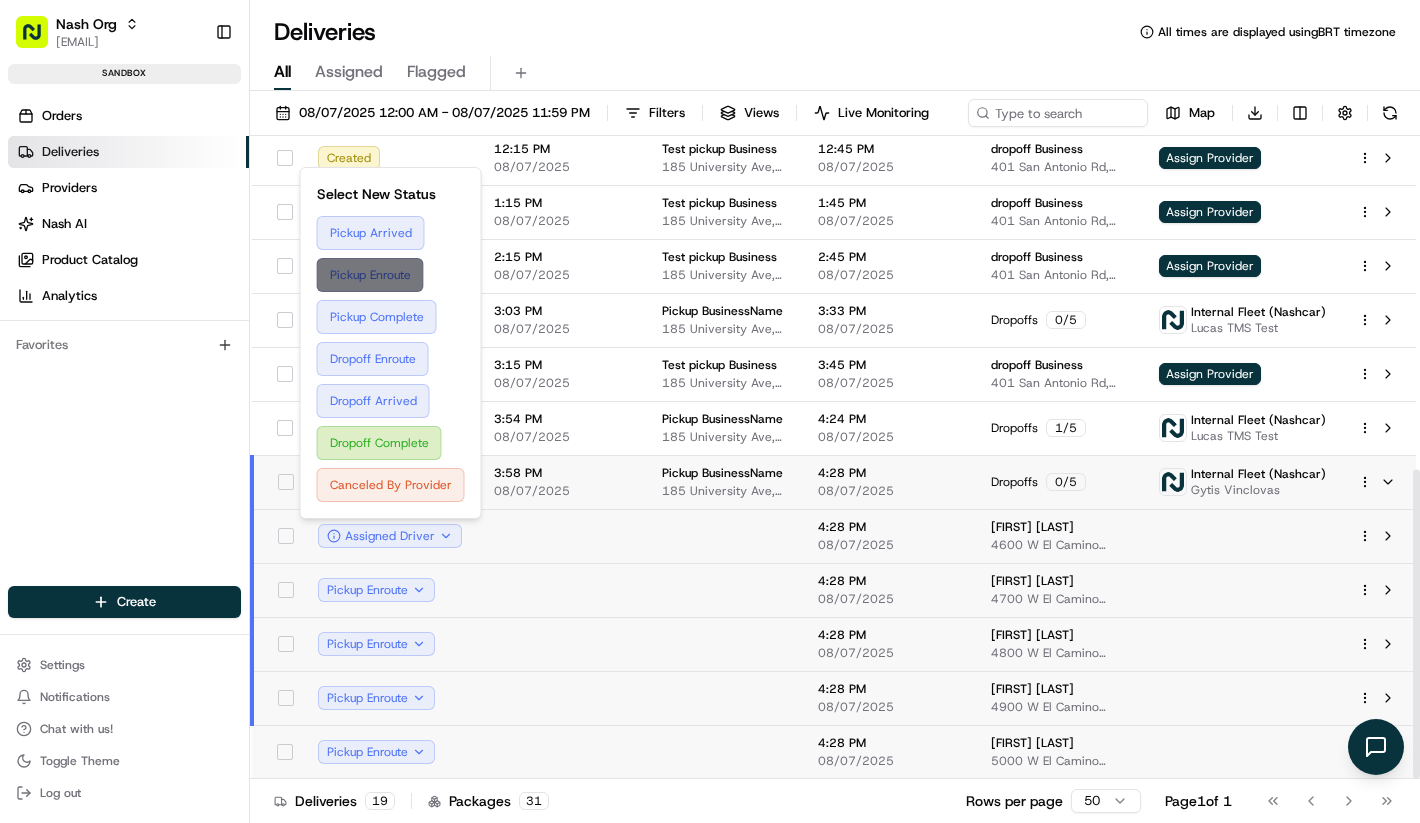 click on "Pickup Enroute" at bounding box center (391, 275) 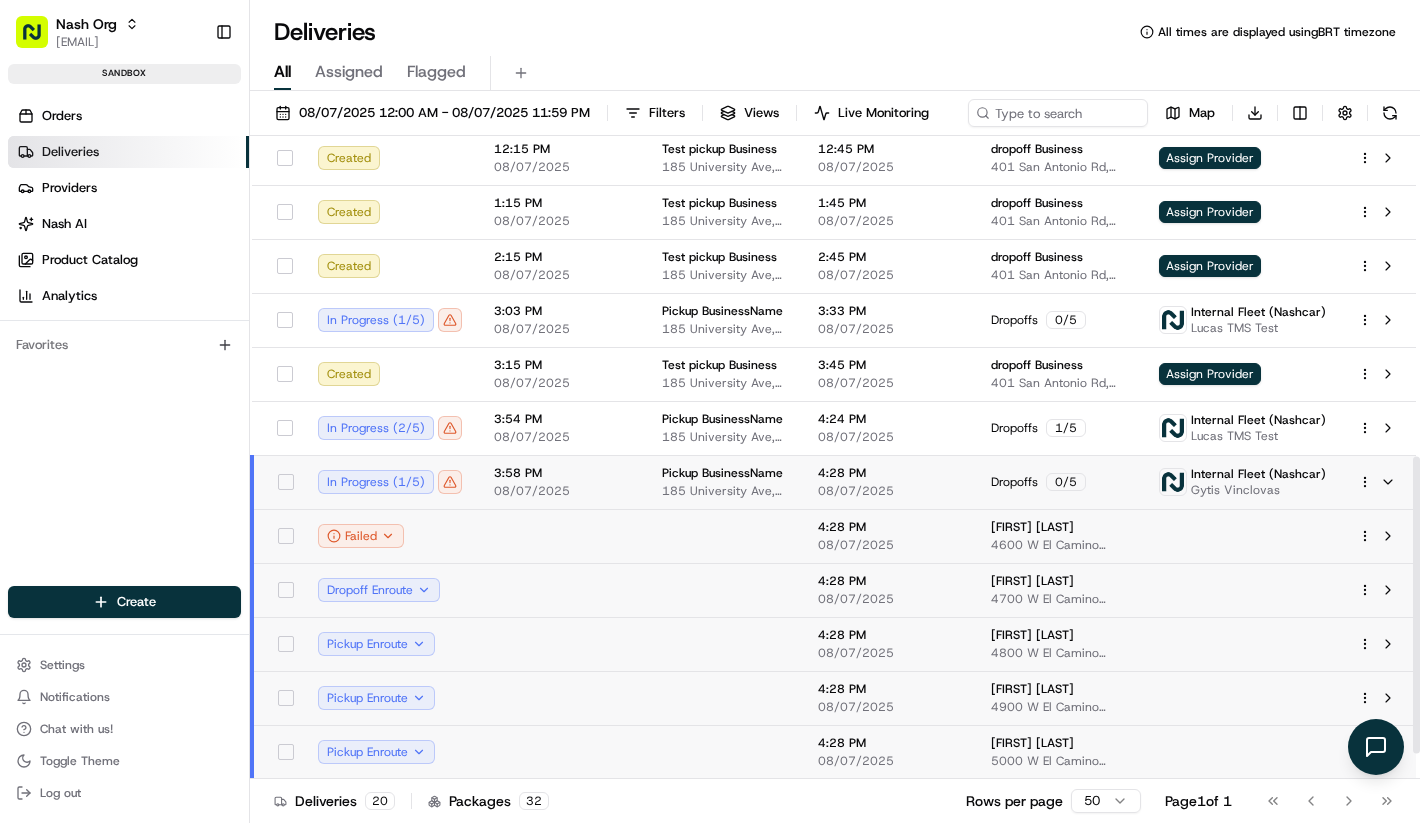 click on "3:58 PM 08/07/2025" at bounding box center (562, 482) 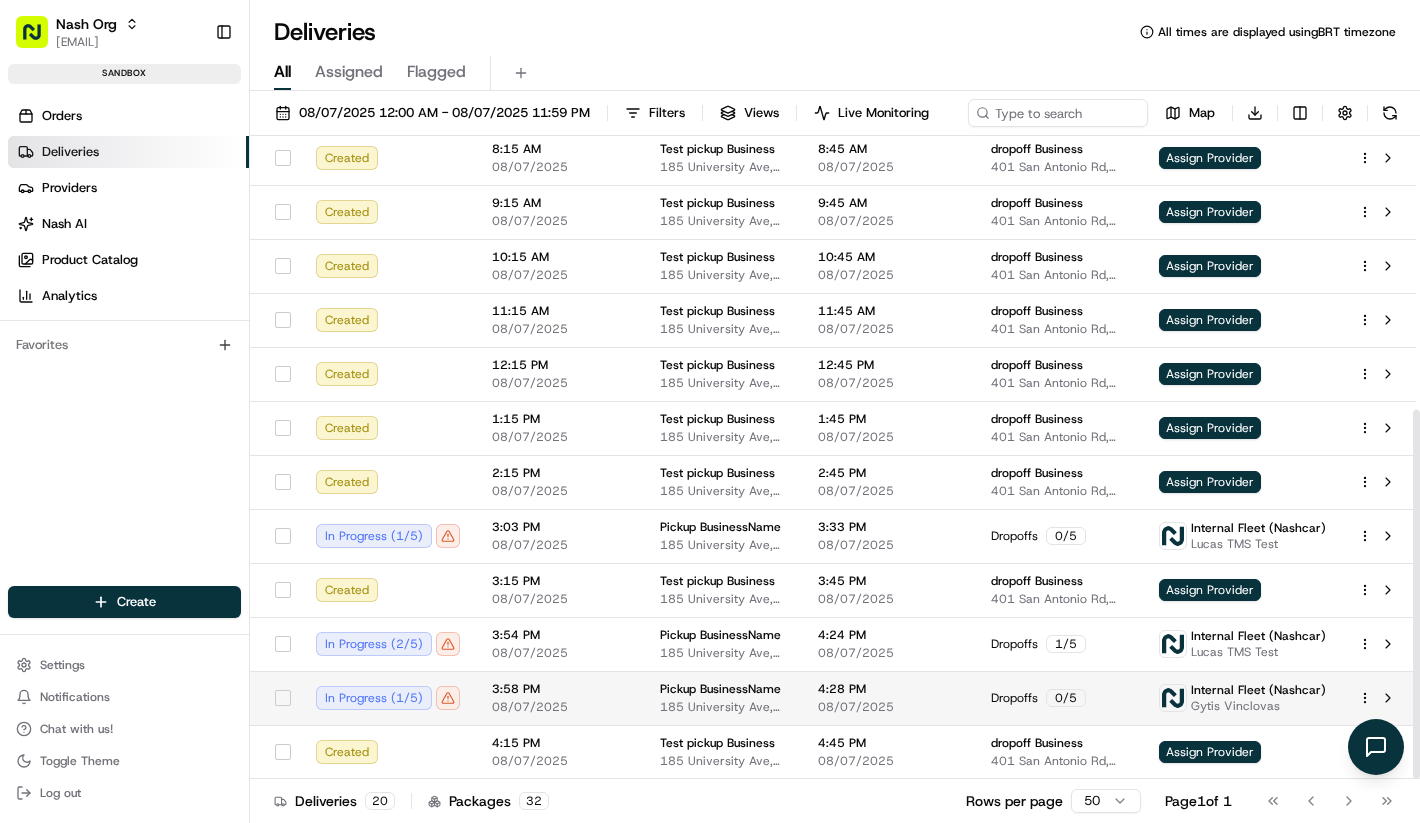 click on "In Progress ( 1 / 5 )" at bounding box center [388, 698] 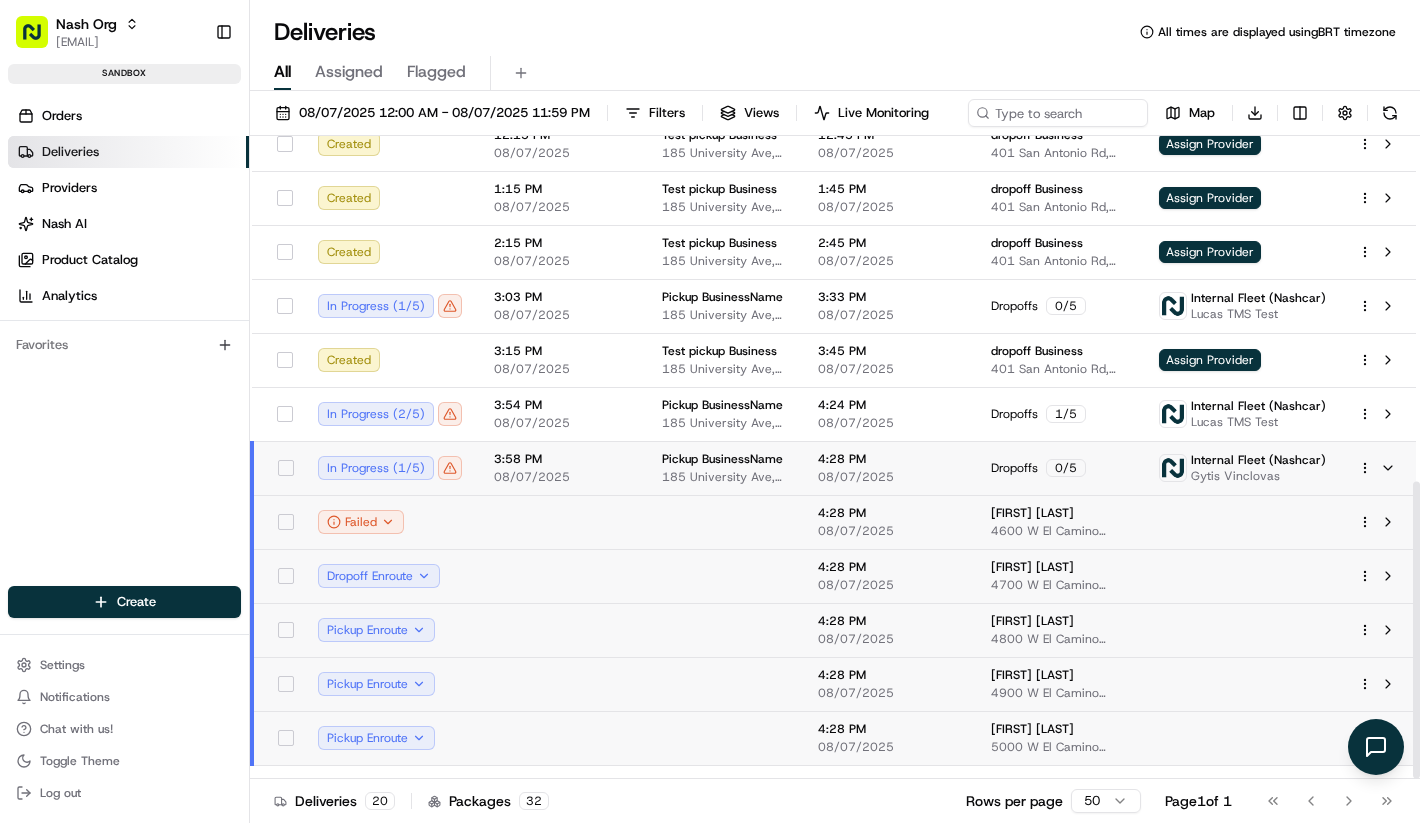 scroll, scrollTop: 747, scrollLeft: 0, axis: vertical 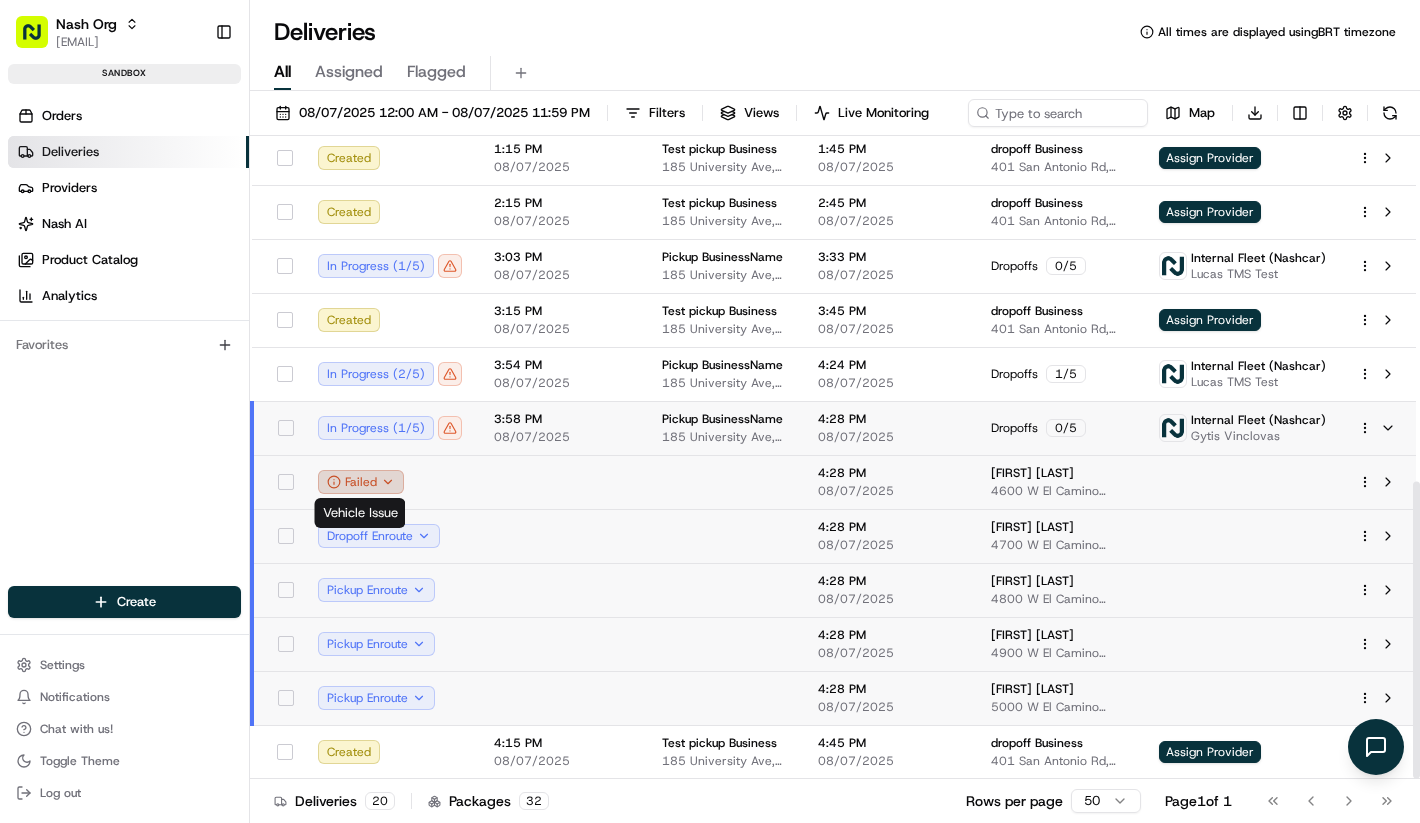 click on "Failed" at bounding box center [361, 482] 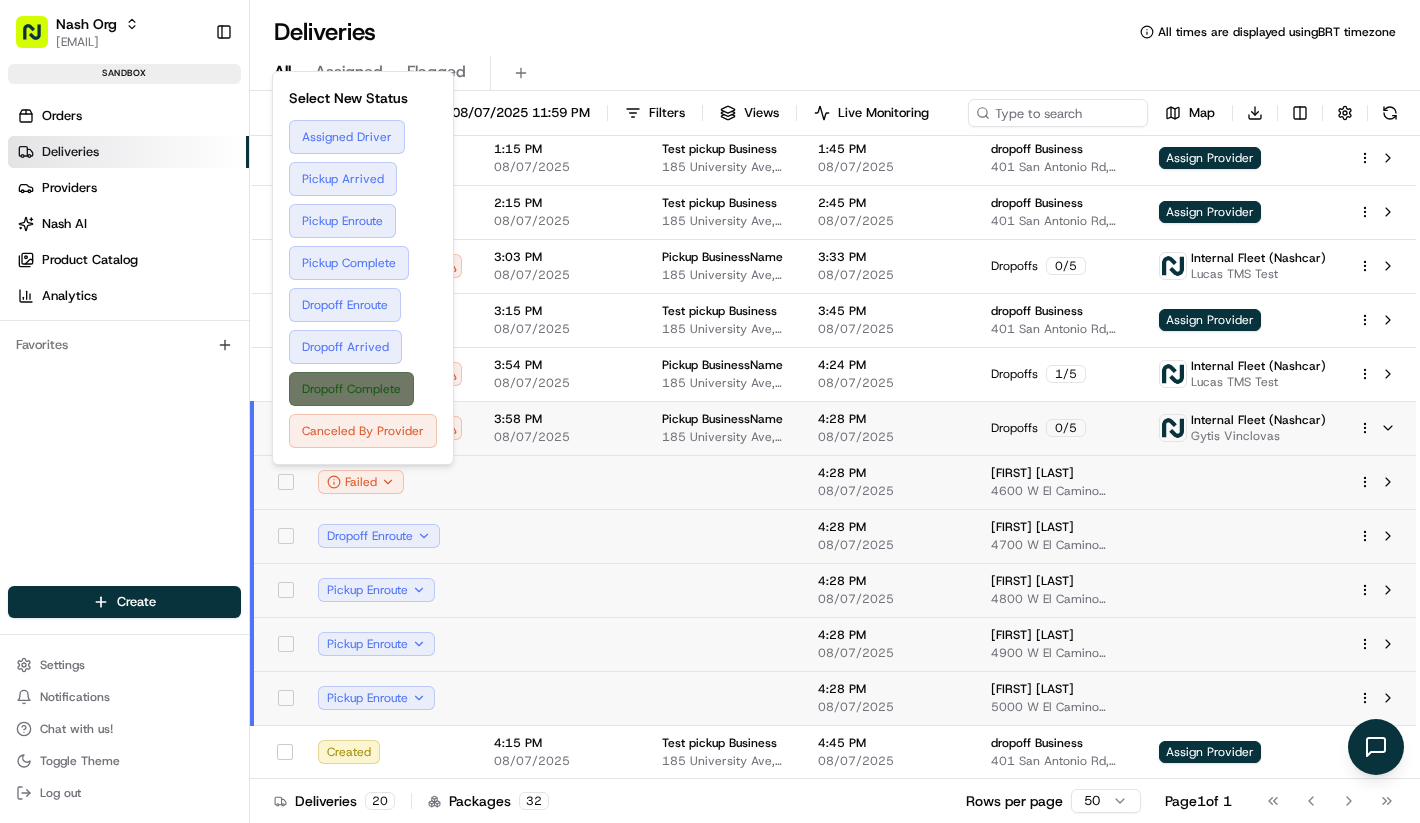 click on "Dropoff Complete" at bounding box center (363, 389) 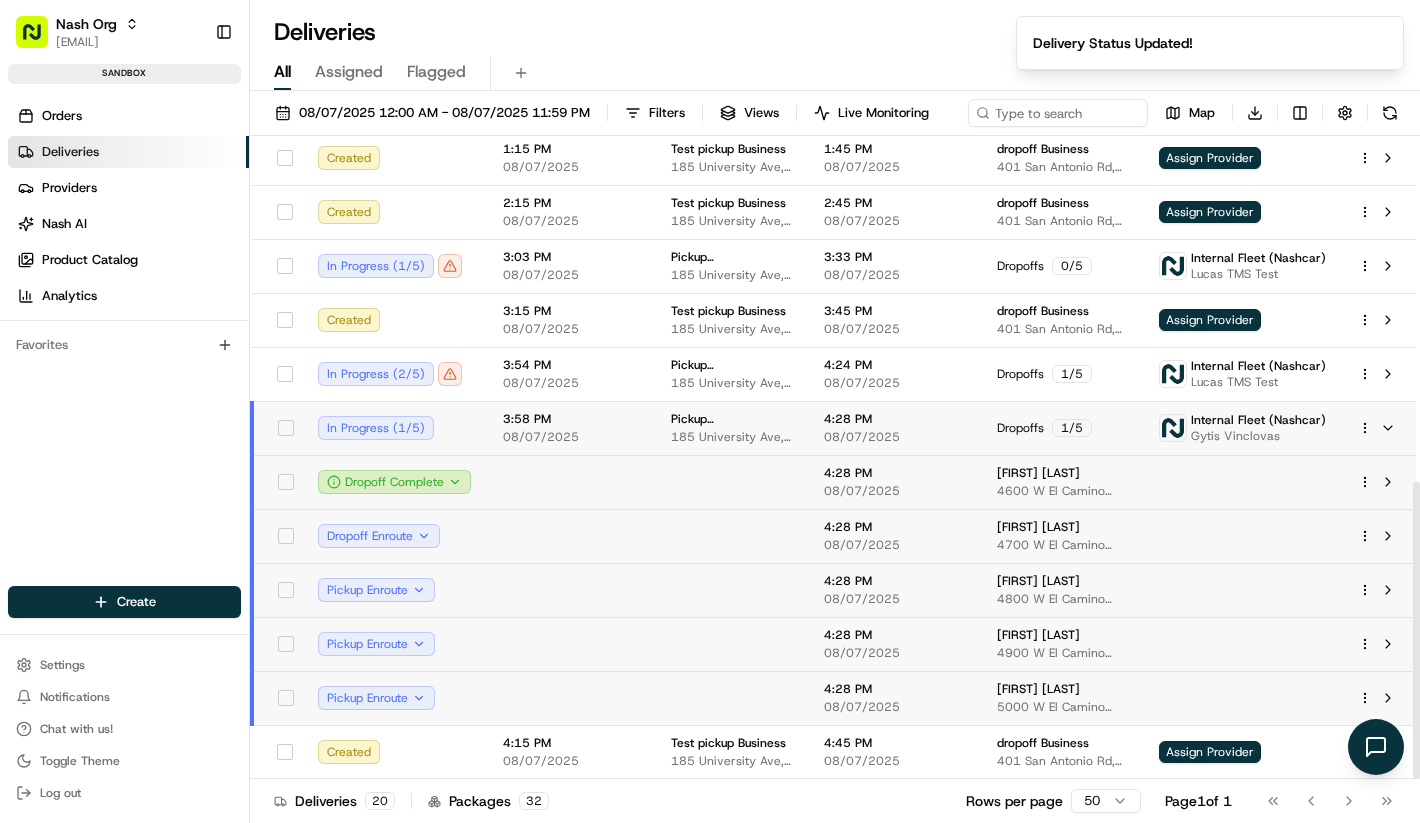 type 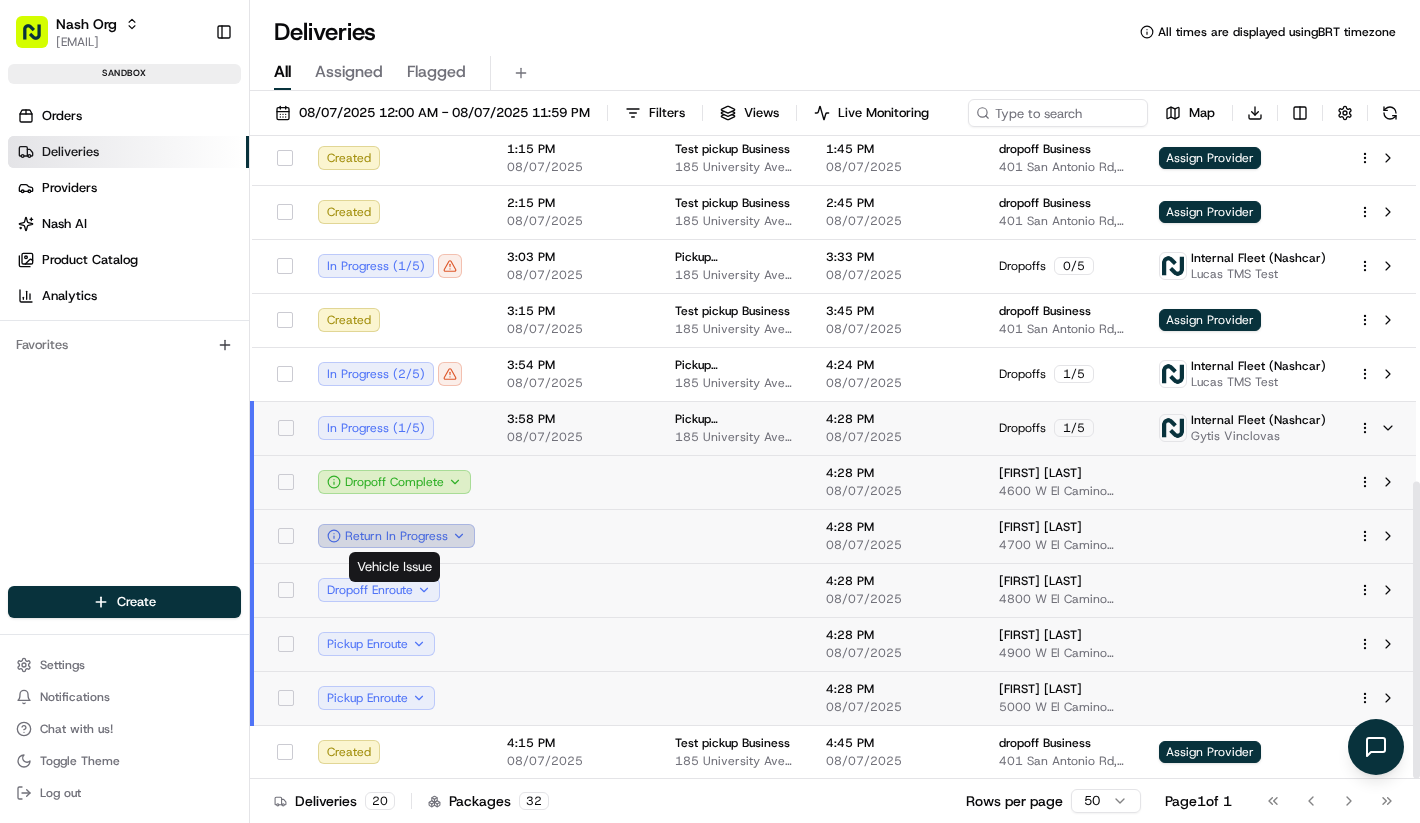 click on "Return In Progress" at bounding box center (396, 536) 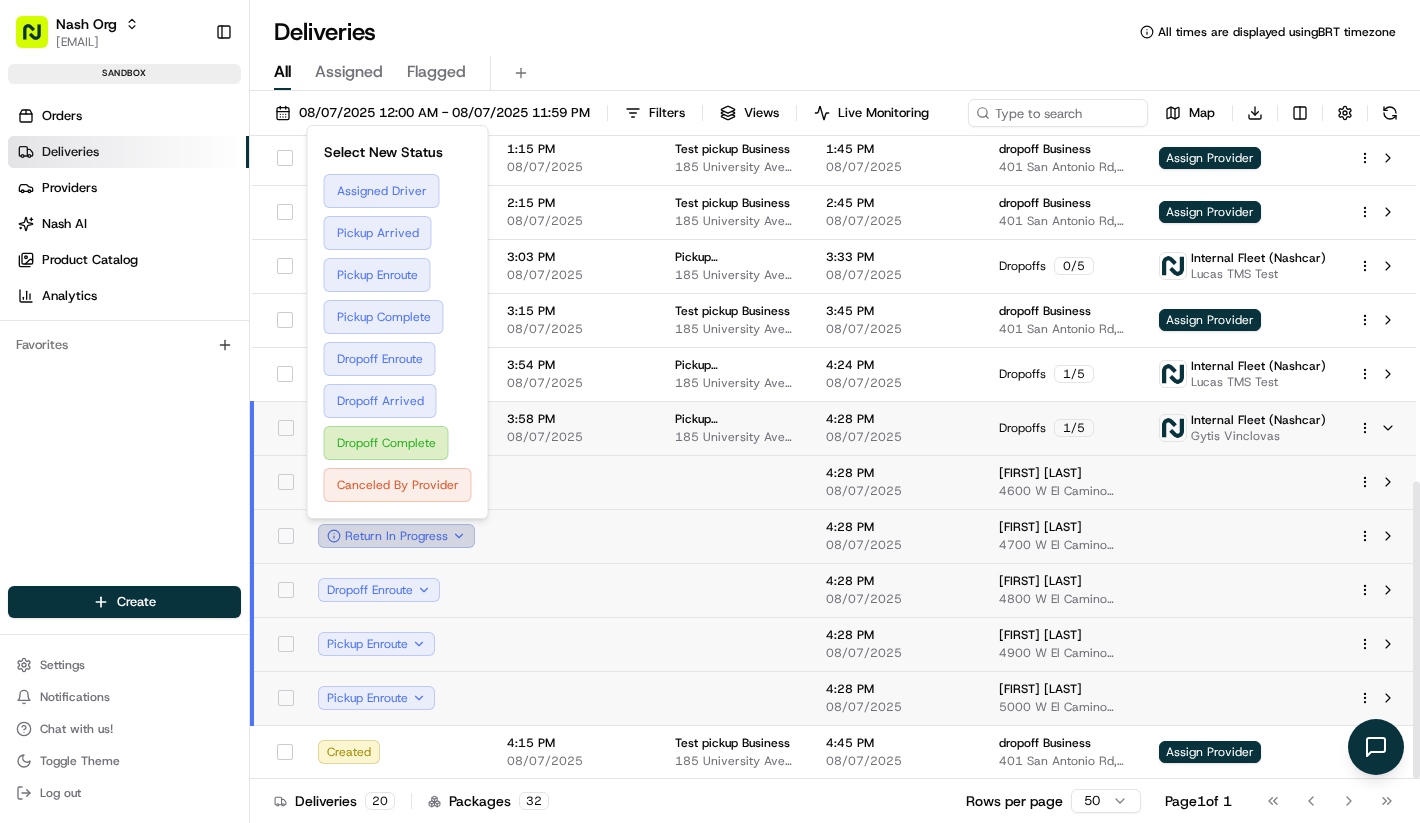 click on "Return In Progress" at bounding box center (396, 536) 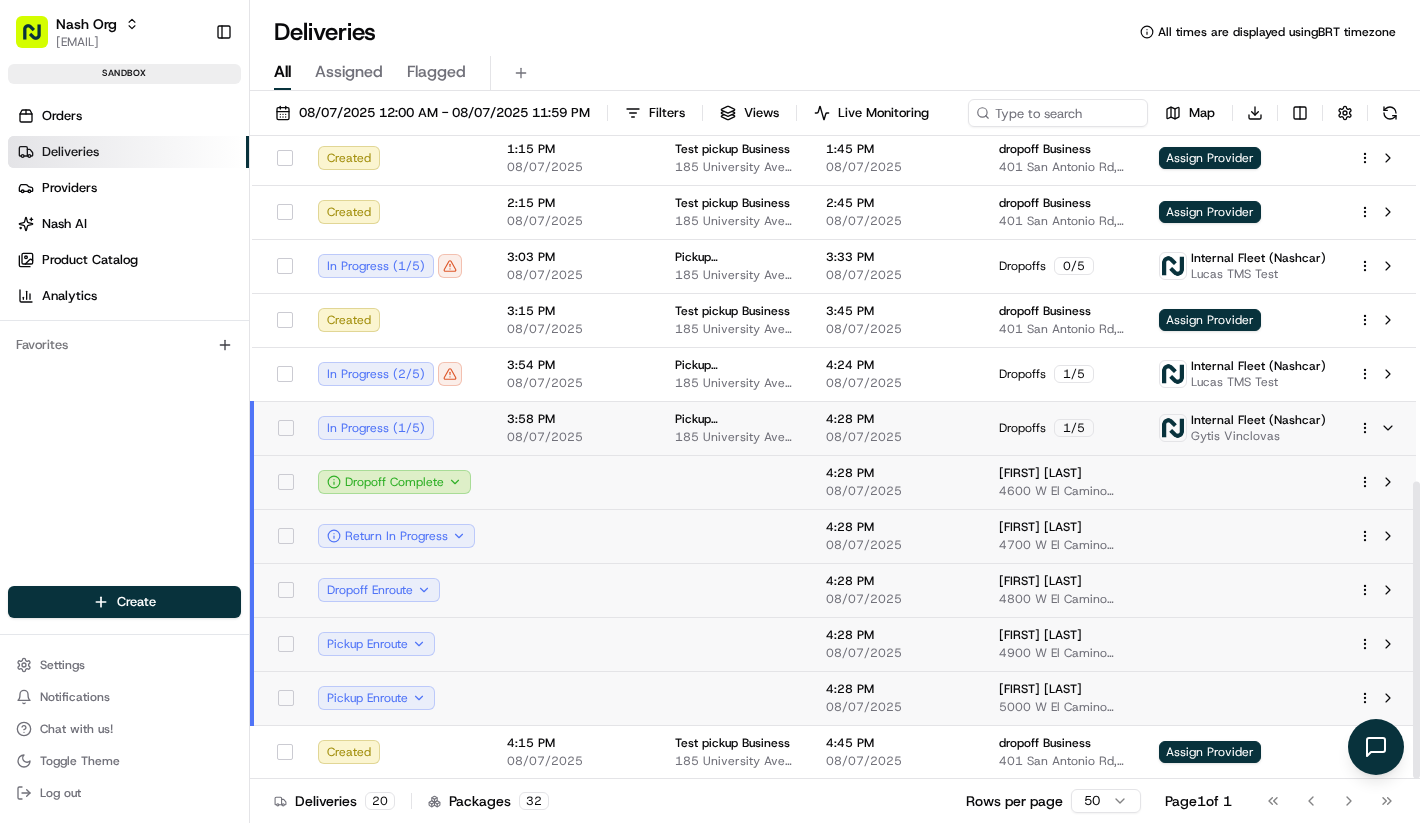 click at bounding box center [575, 536] 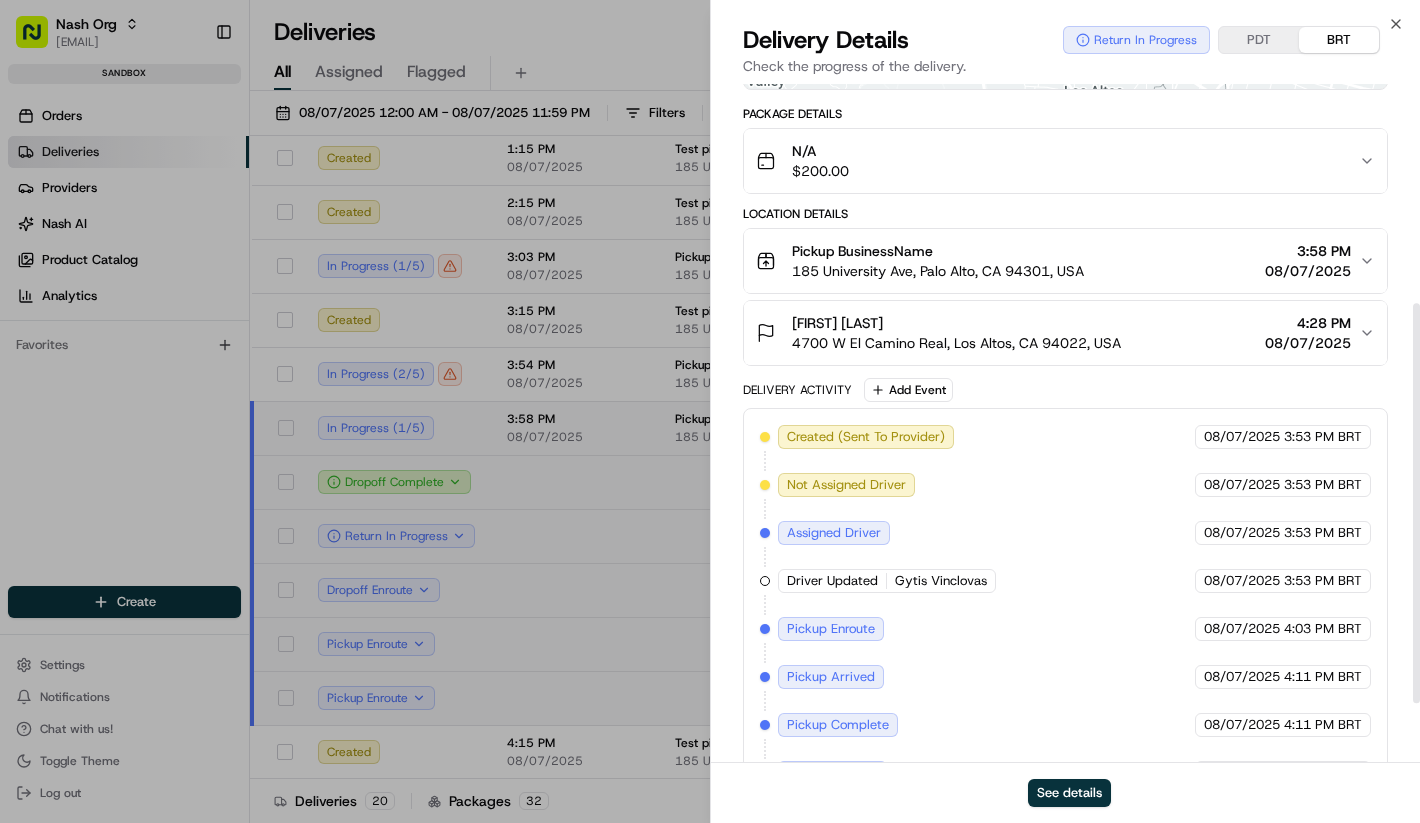 scroll, scrollTop: 472, scrollLeft: 0, axis: vertical 